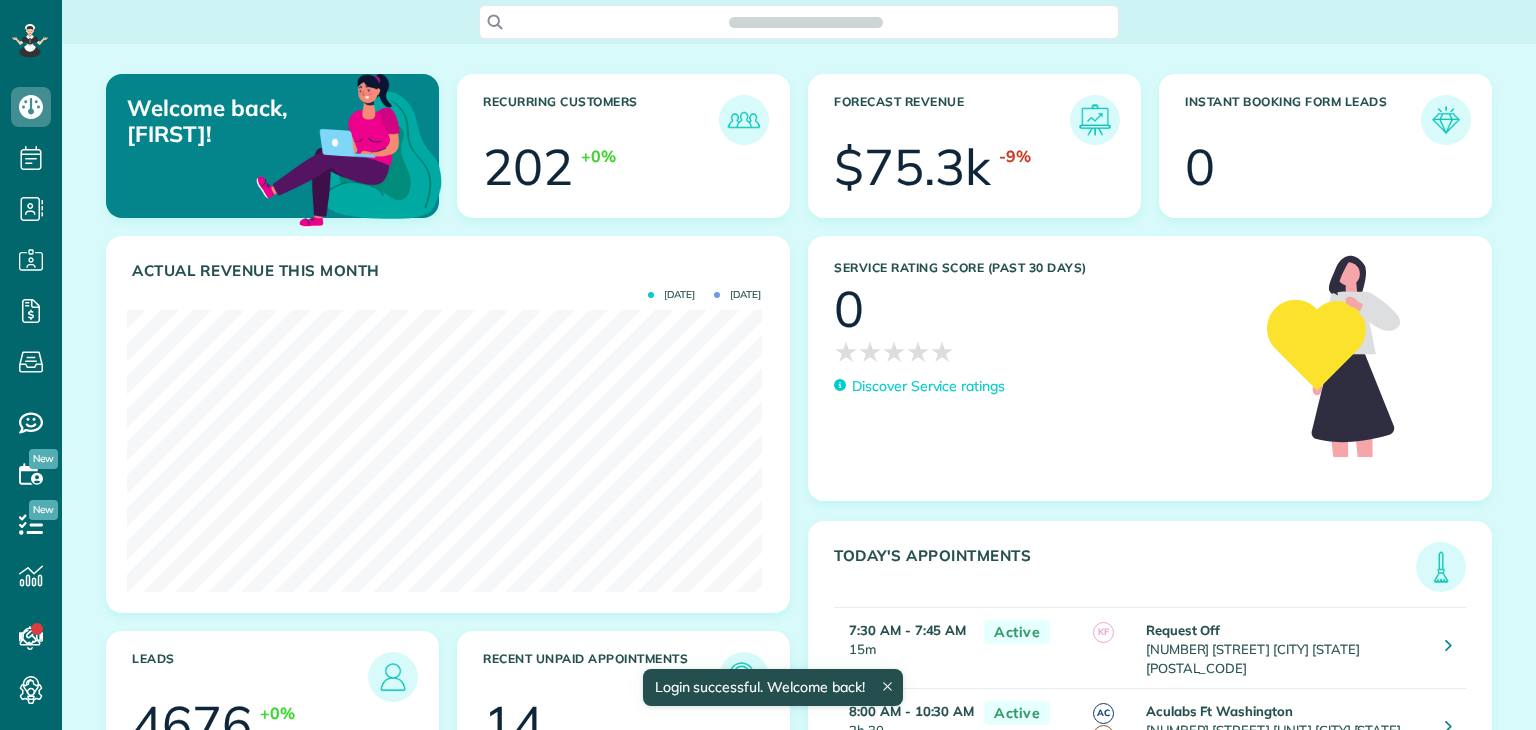 scroll, scrollTop: 0, scrollLeft: 0, axis: both 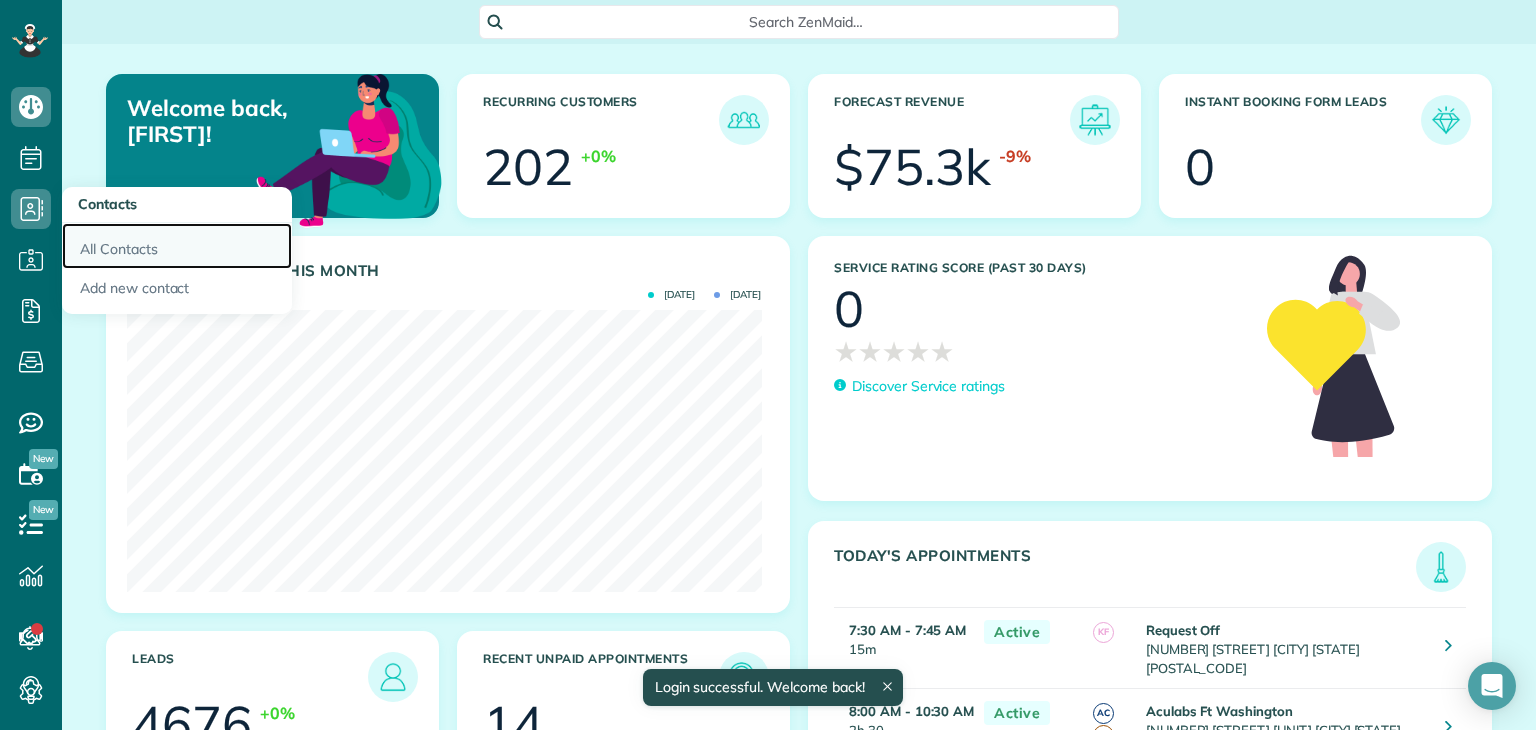 click on "All Contacts" at bounding box center [177, 246] 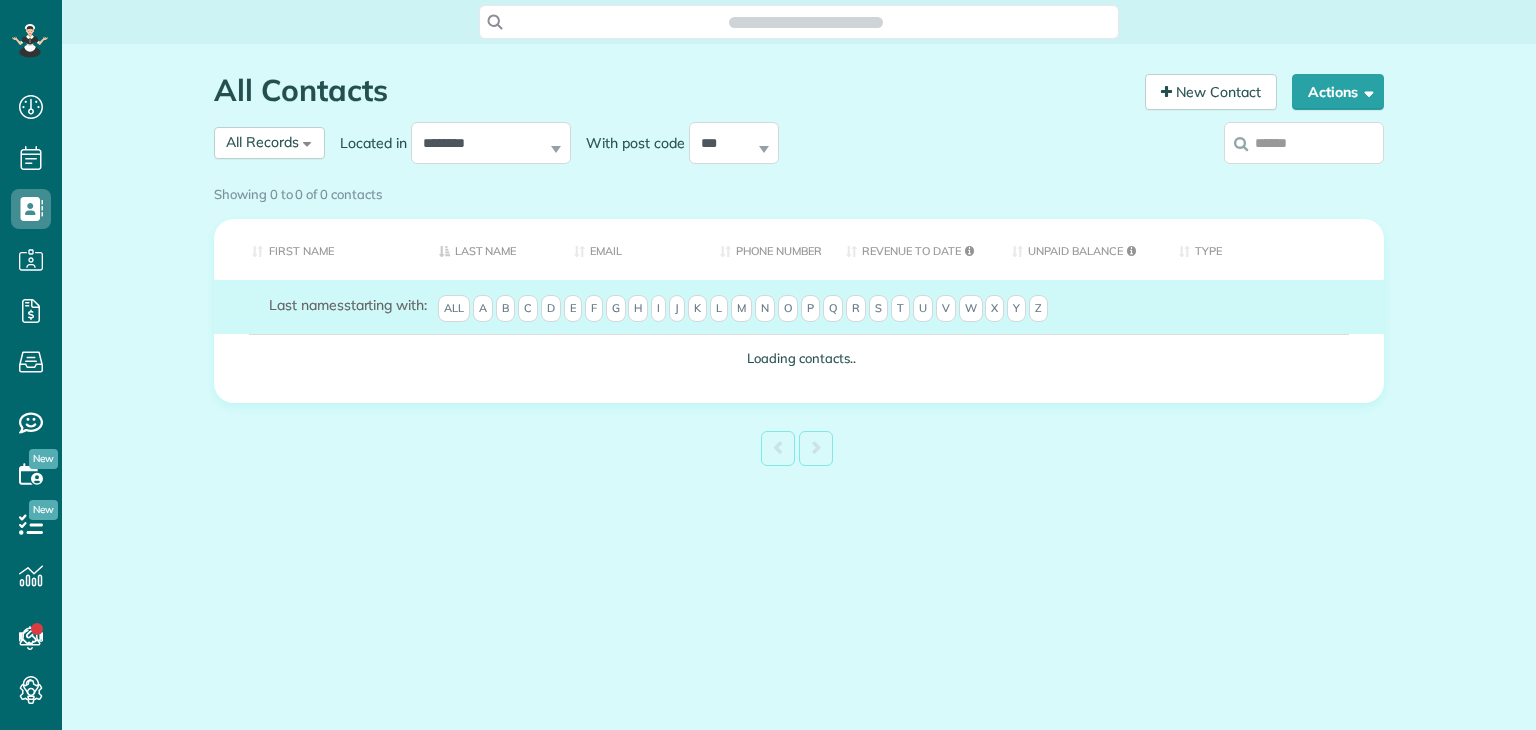 scroll, scrollTop: 0, scrollLeft: 0, axis: both 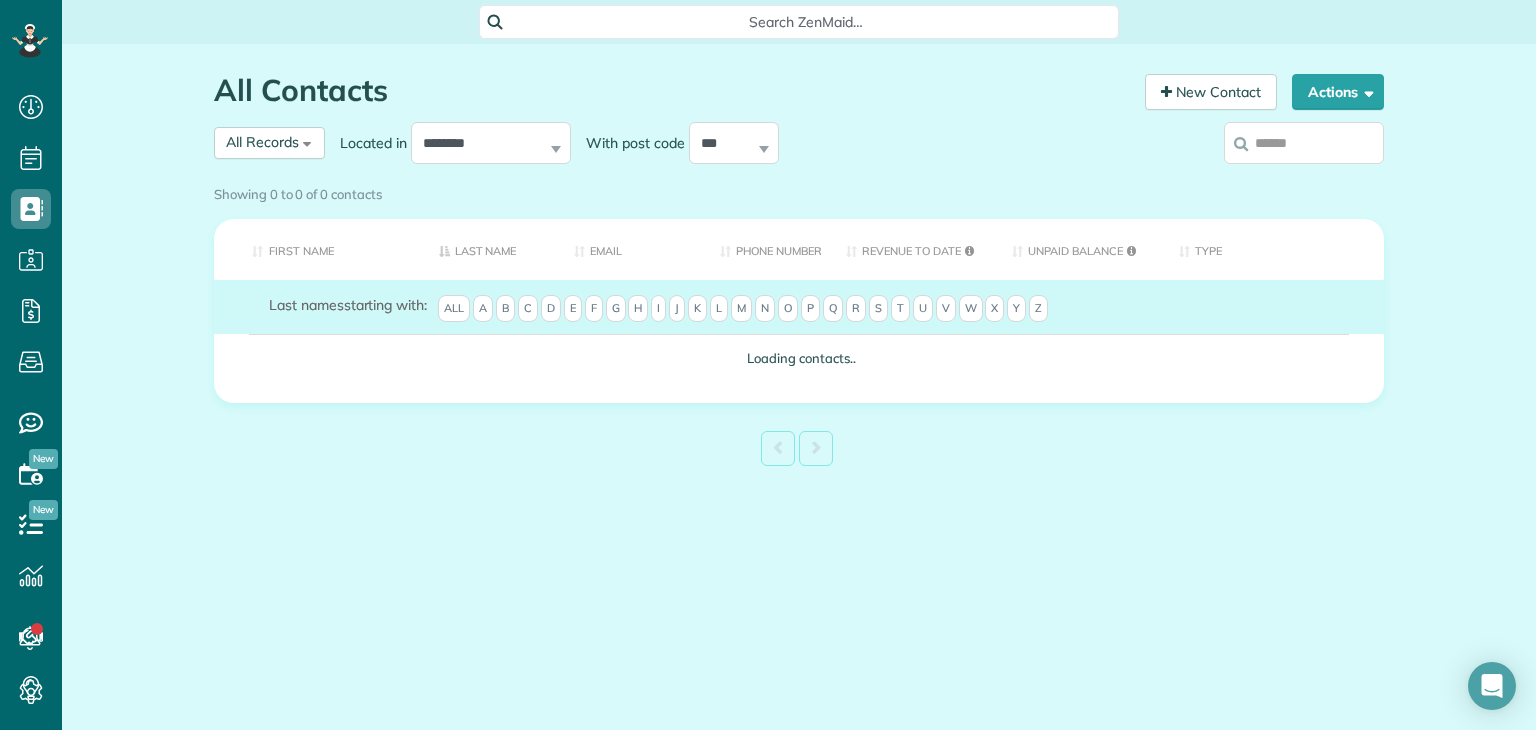 click at bounding box center [1304, 143] 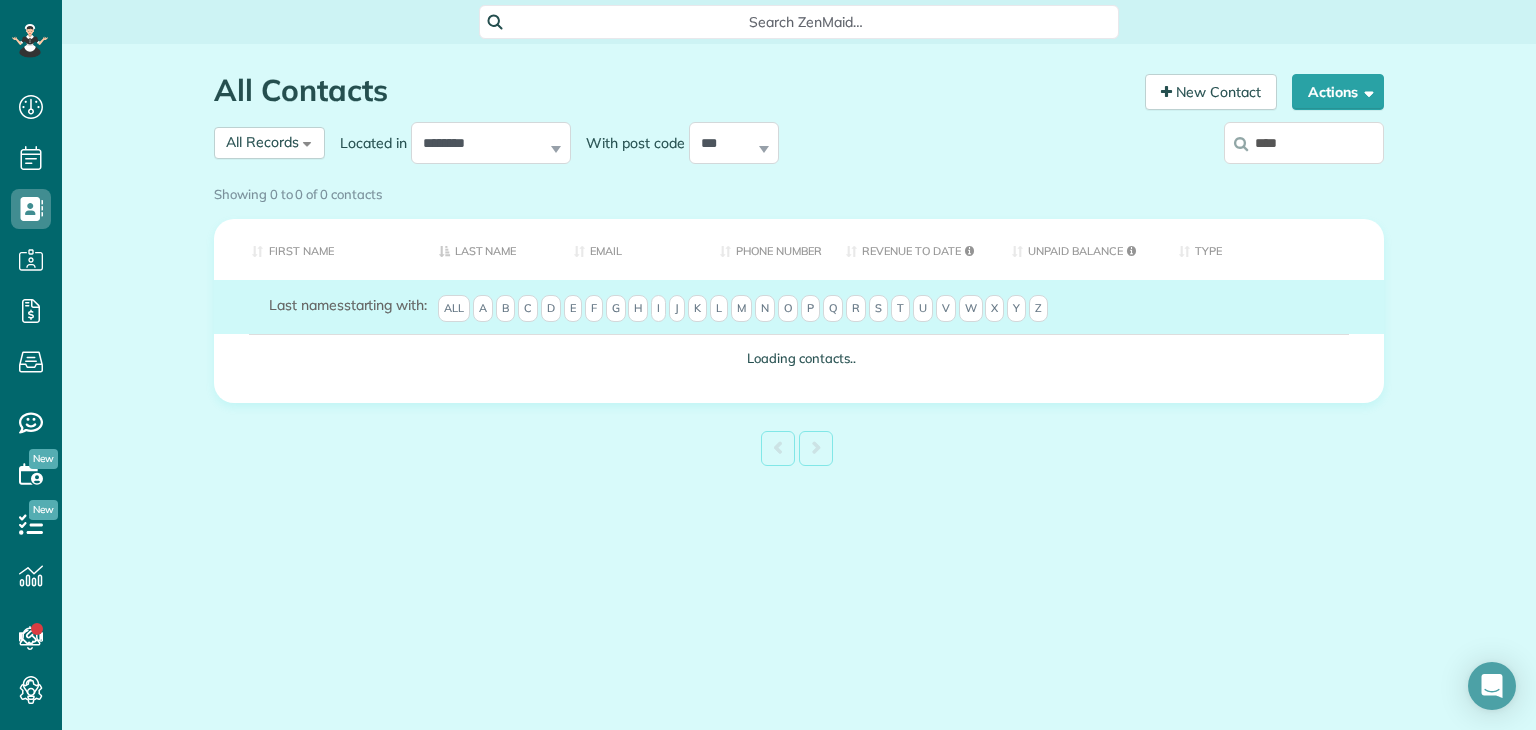 type on "****" 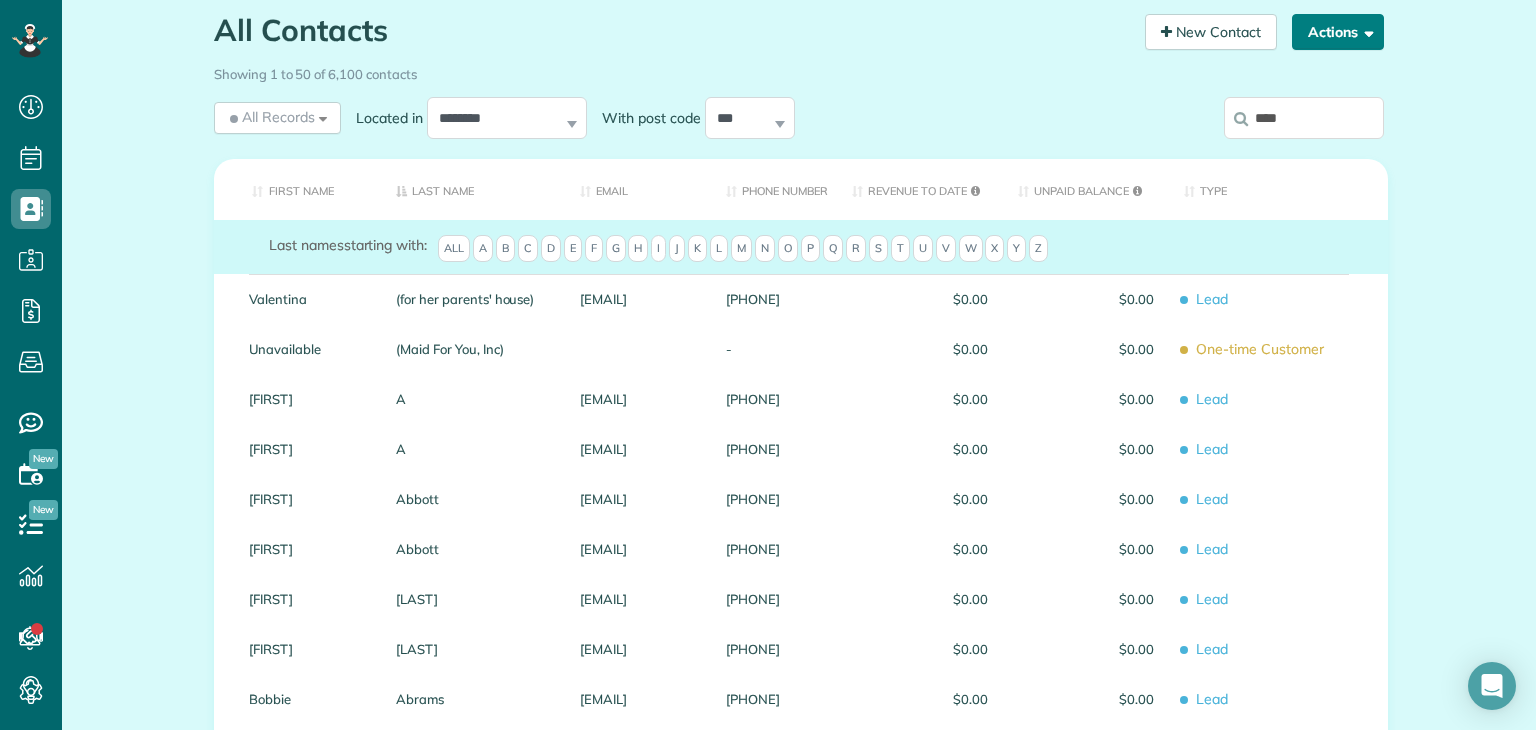 scroll, scrollTop: 0, scrollLeft: 0, axis: both 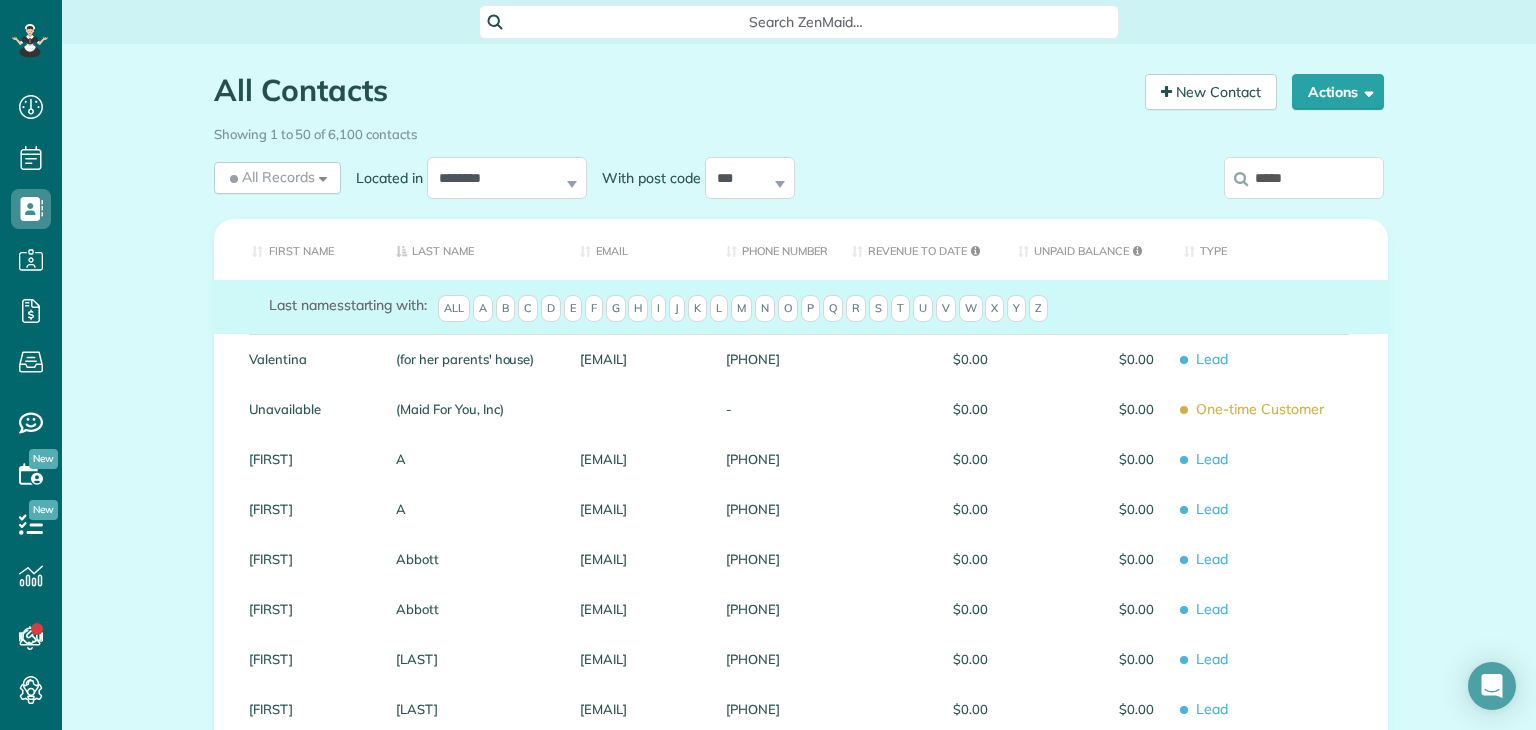 click on "****" at bounding box center (1304, 178) 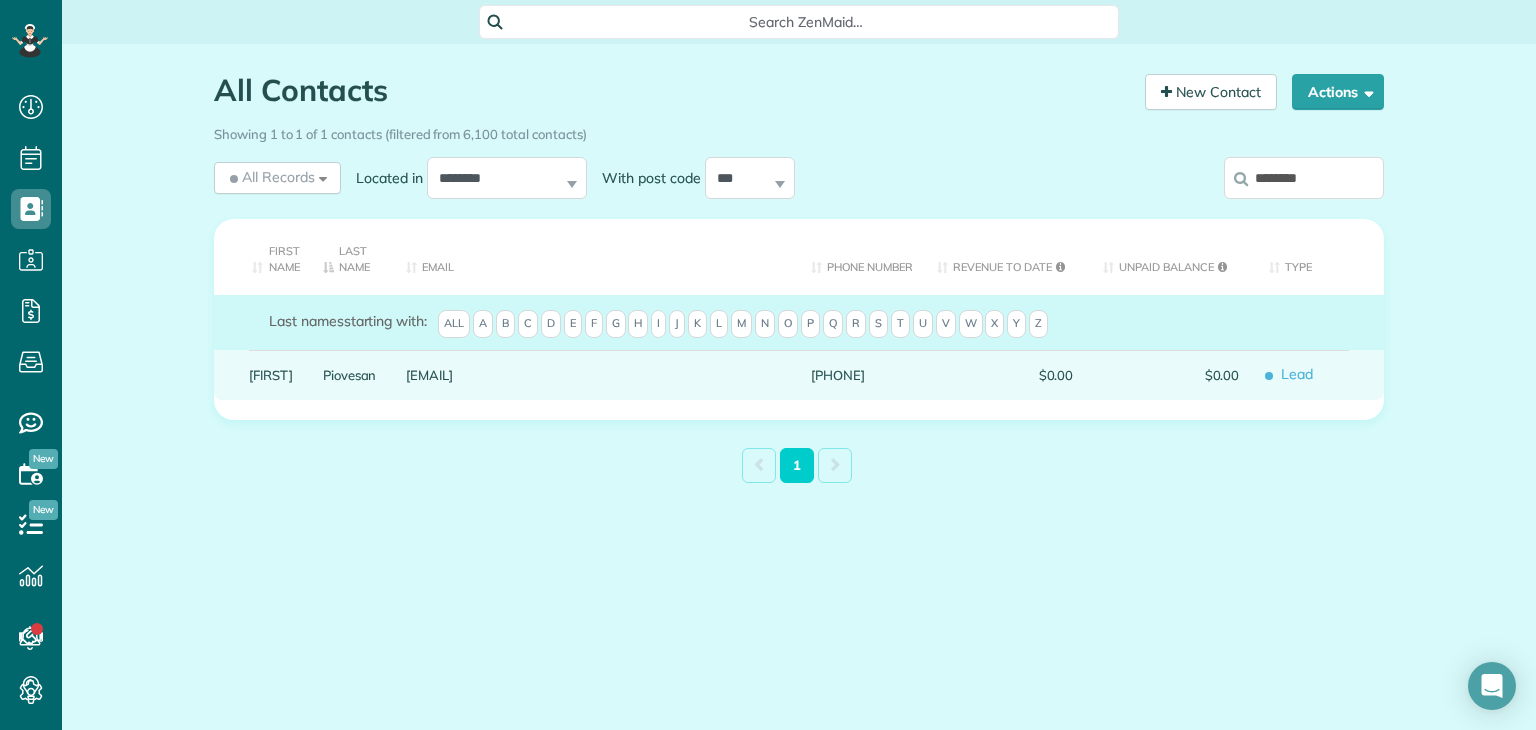 type on "********" 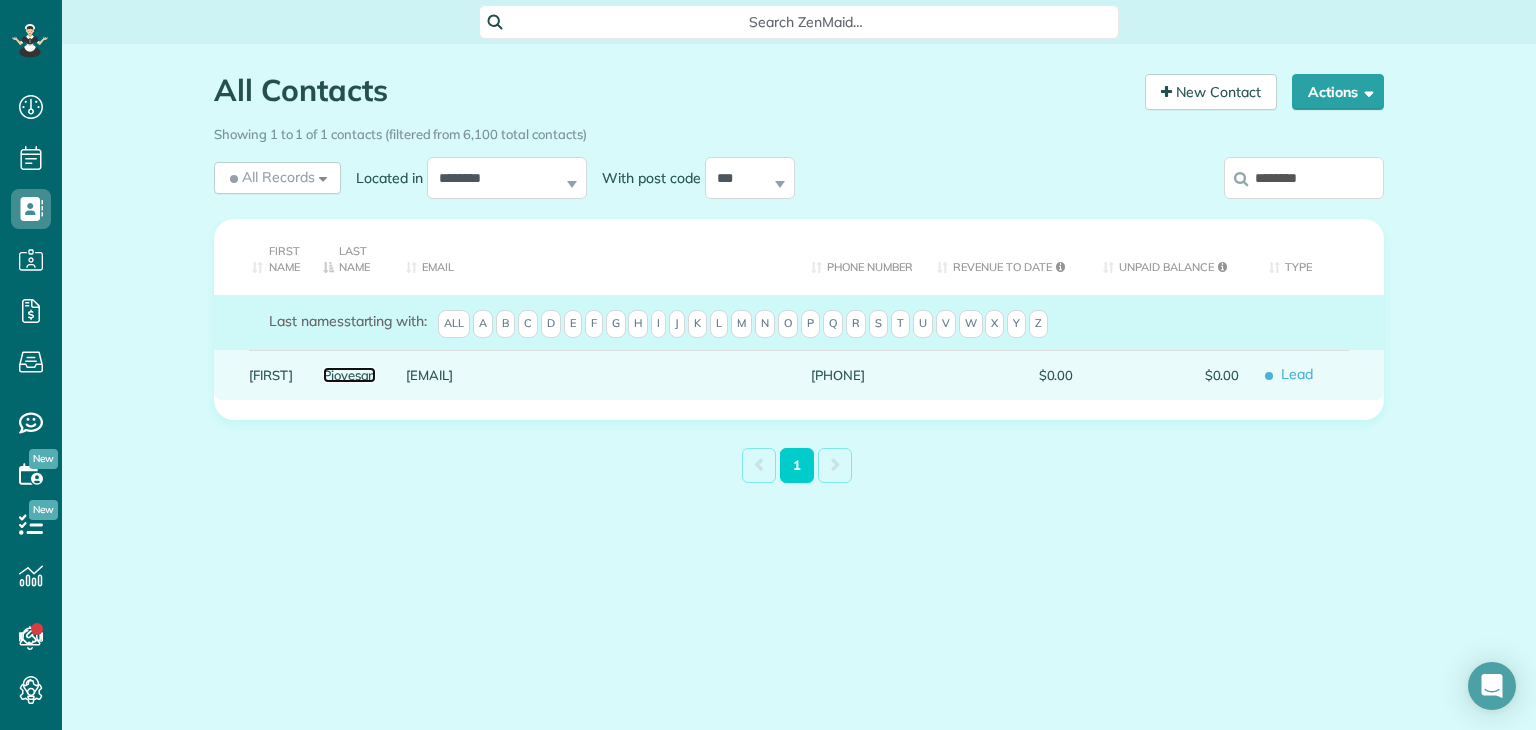 click on "Piovesan" at bounding box center (350, 375) 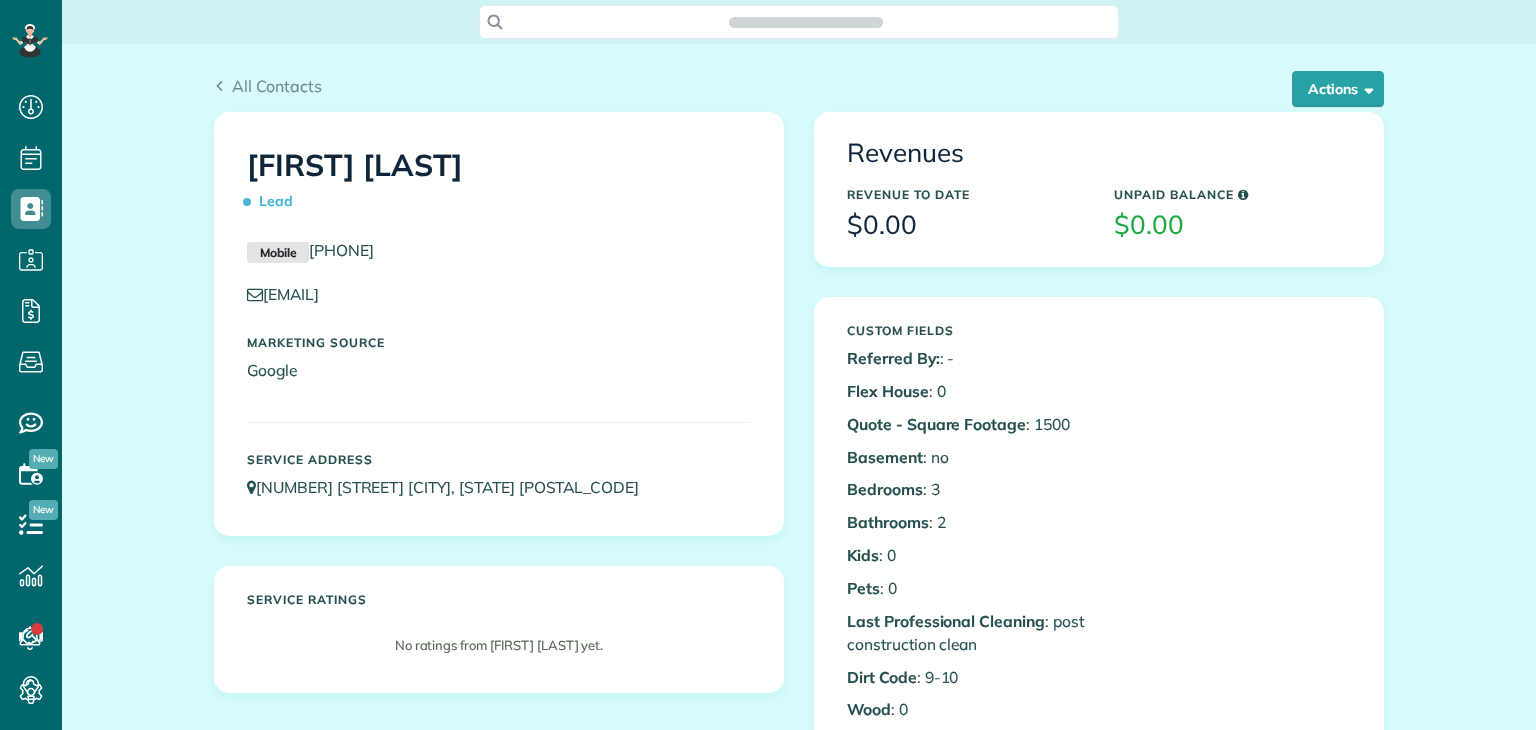 scroll, scrollTop: 0, scrollLeft: 0, axis: both 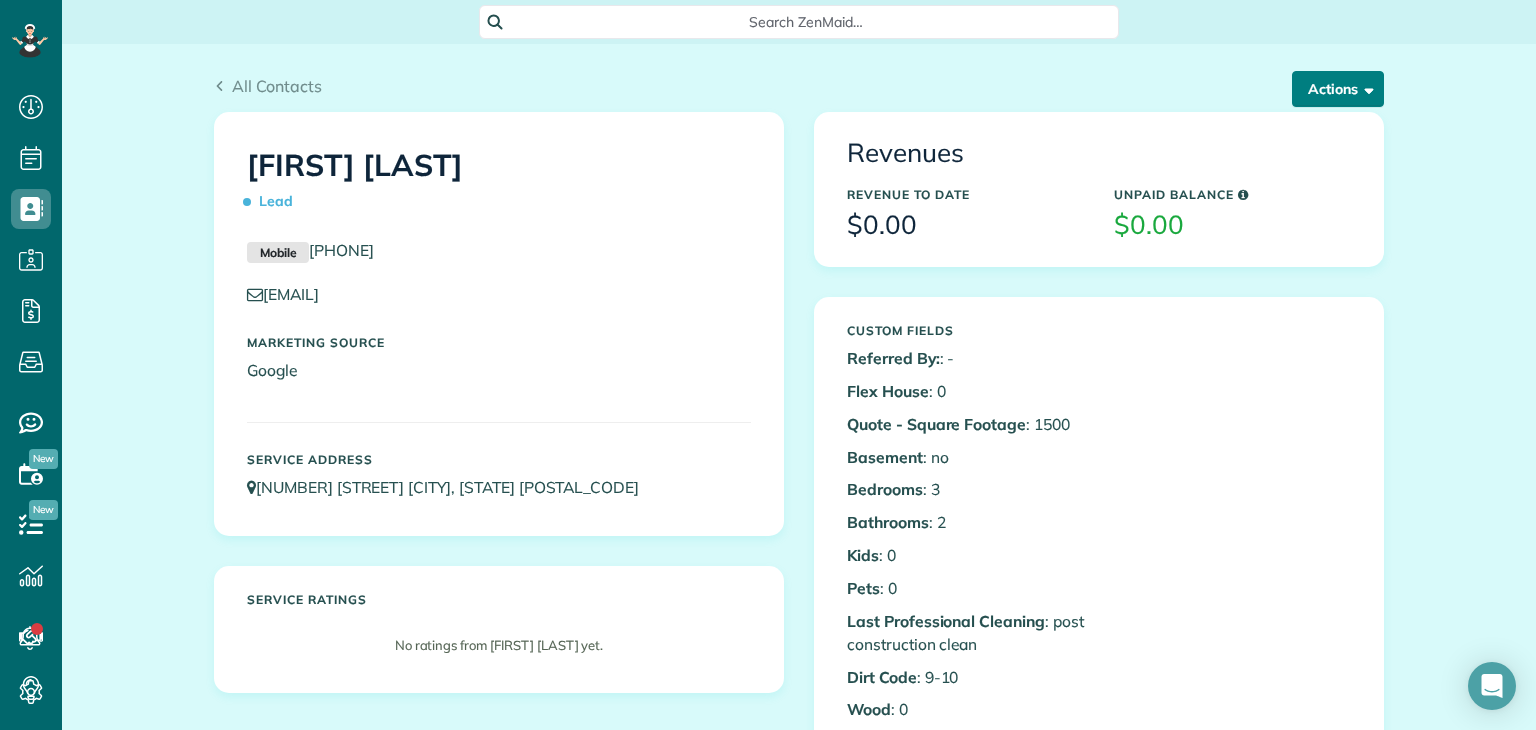 click on "Actions" at bounding box center [1338, 89] 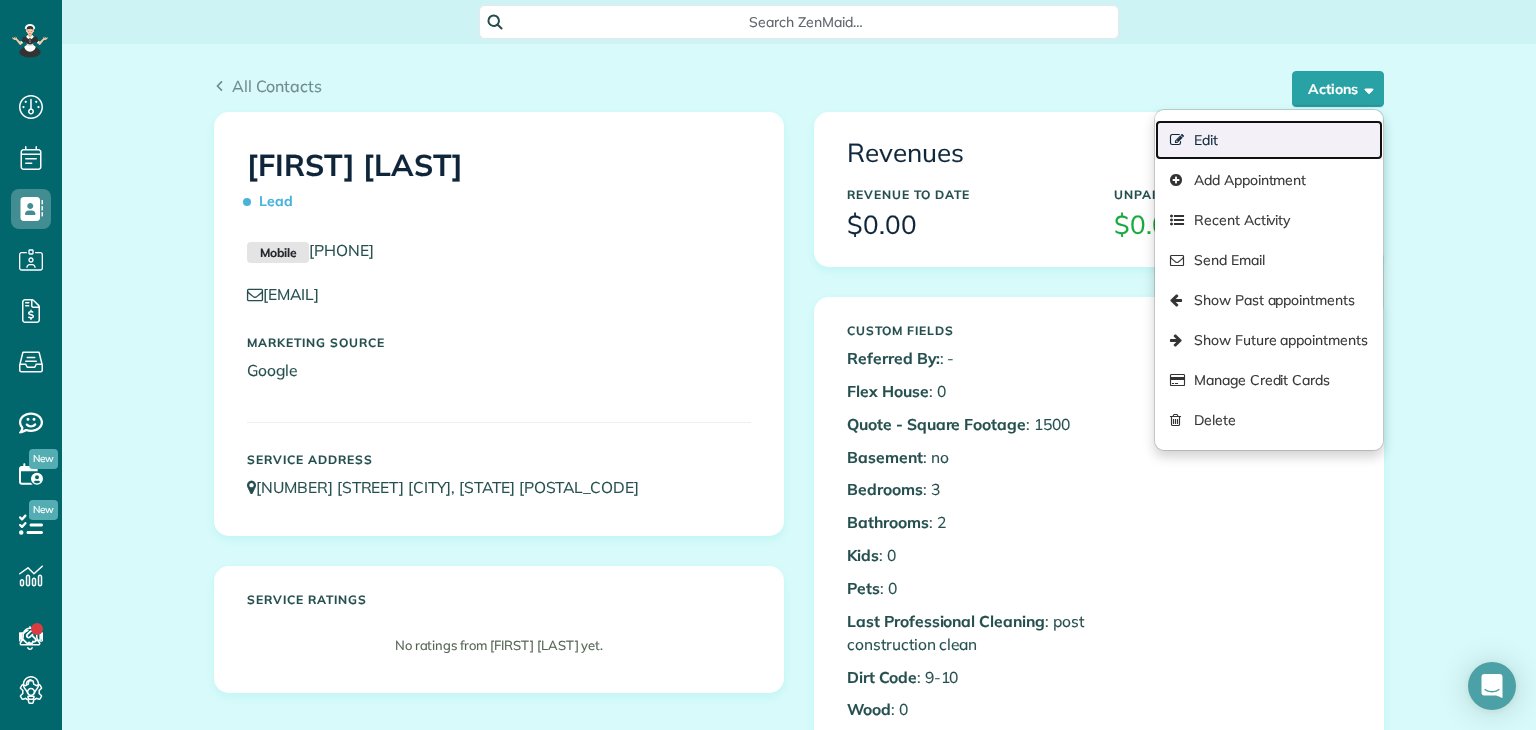 click on "Edit" at bounding box center (1269, 140) 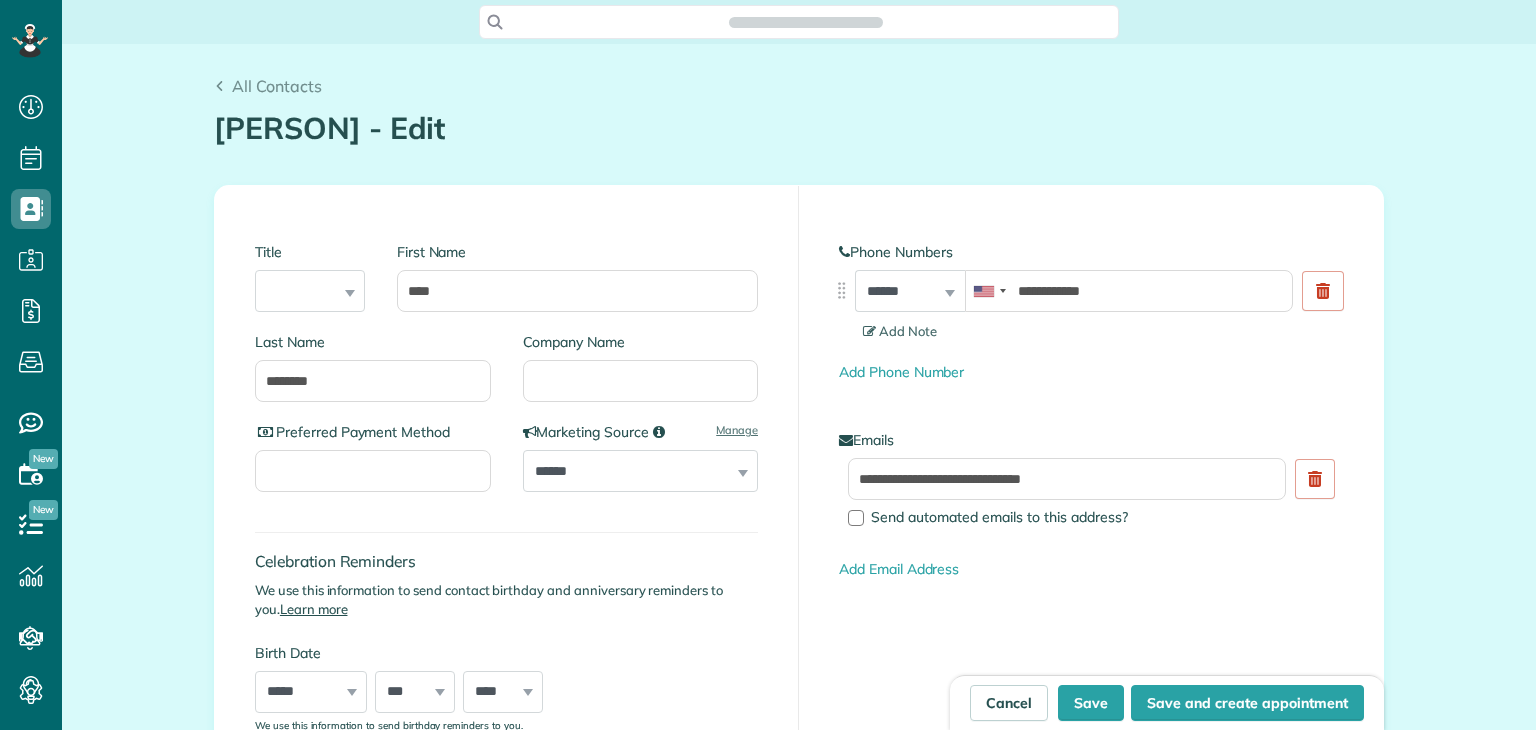 scroll, scrollTop: 0, scrollLeft: 0, axis: both 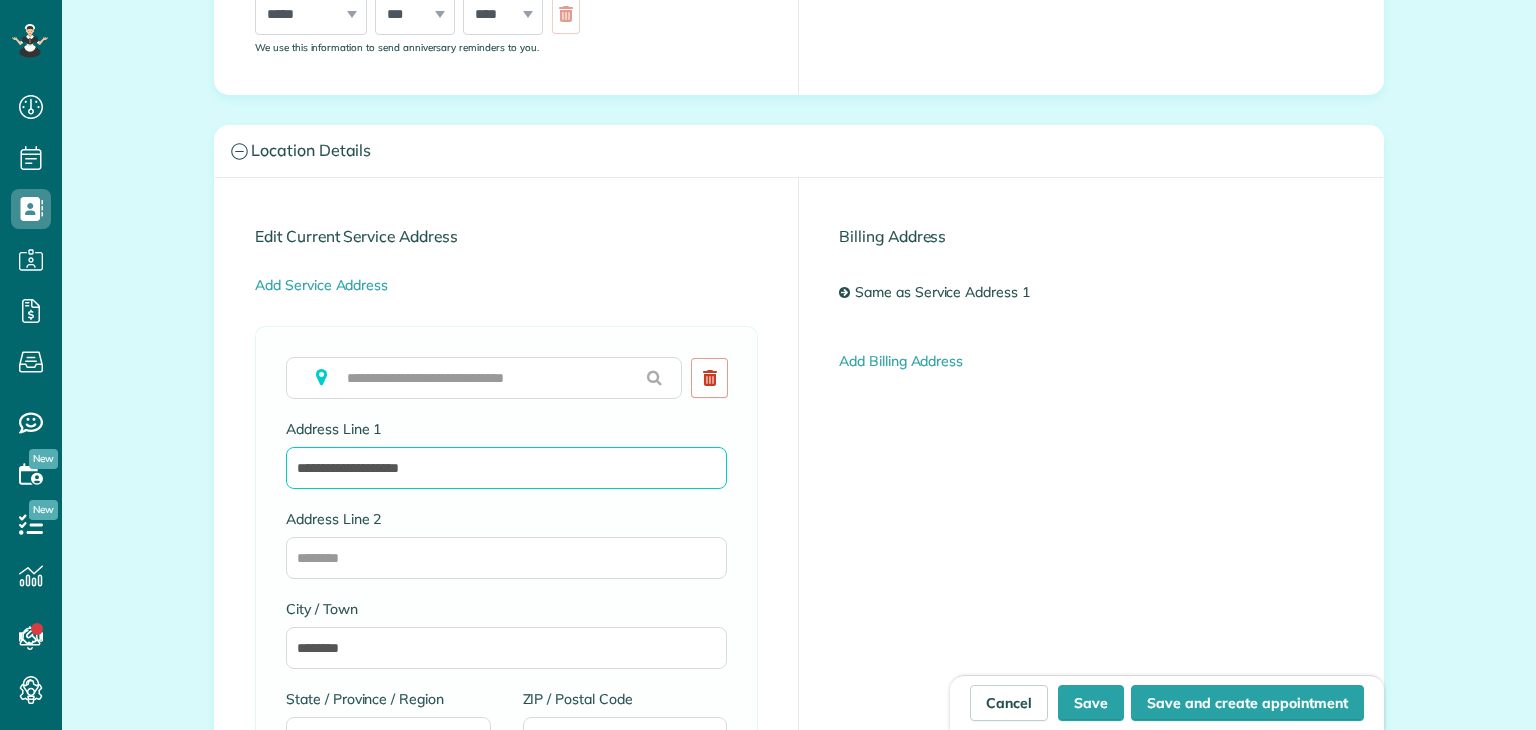 click on "**********" at bounding box center [506, 468] 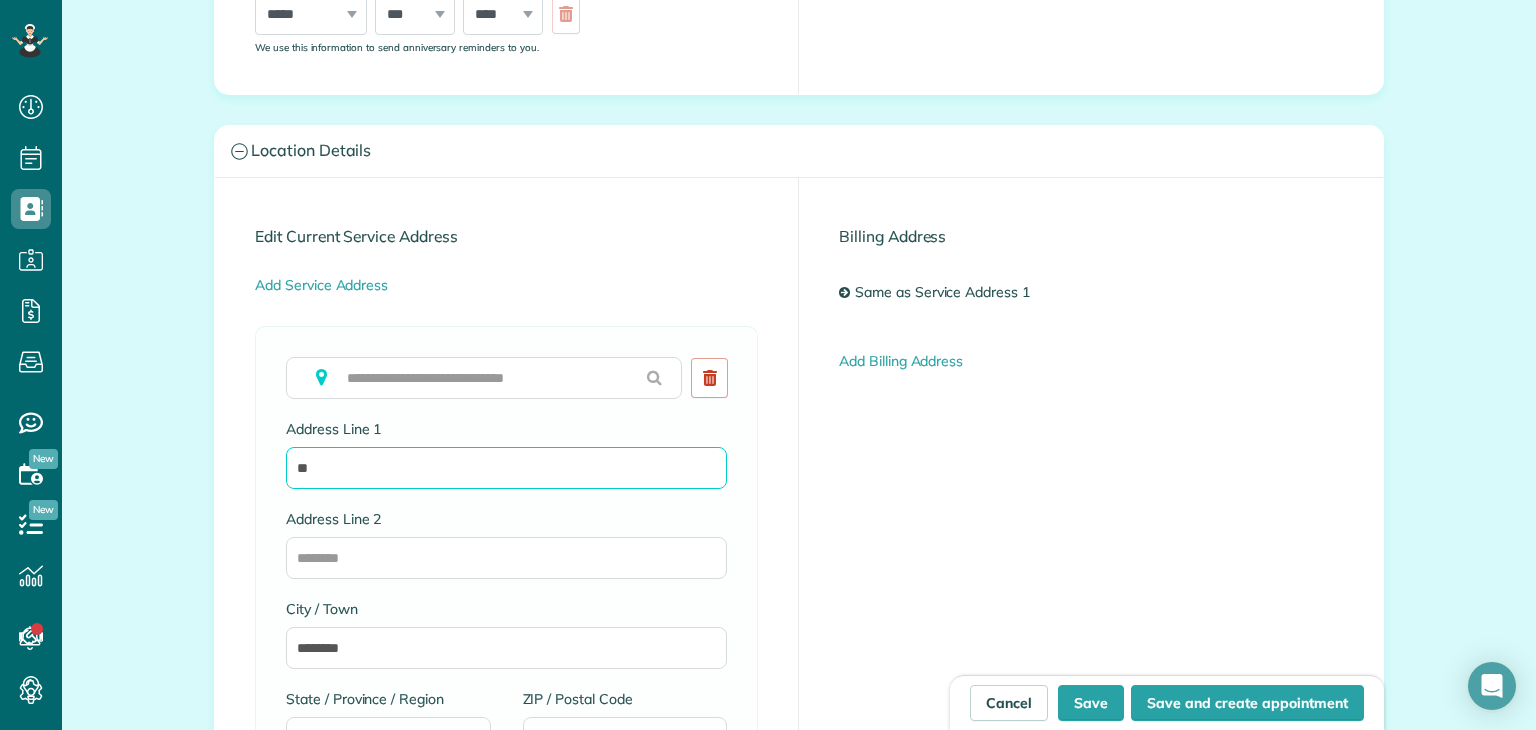 type on "*" 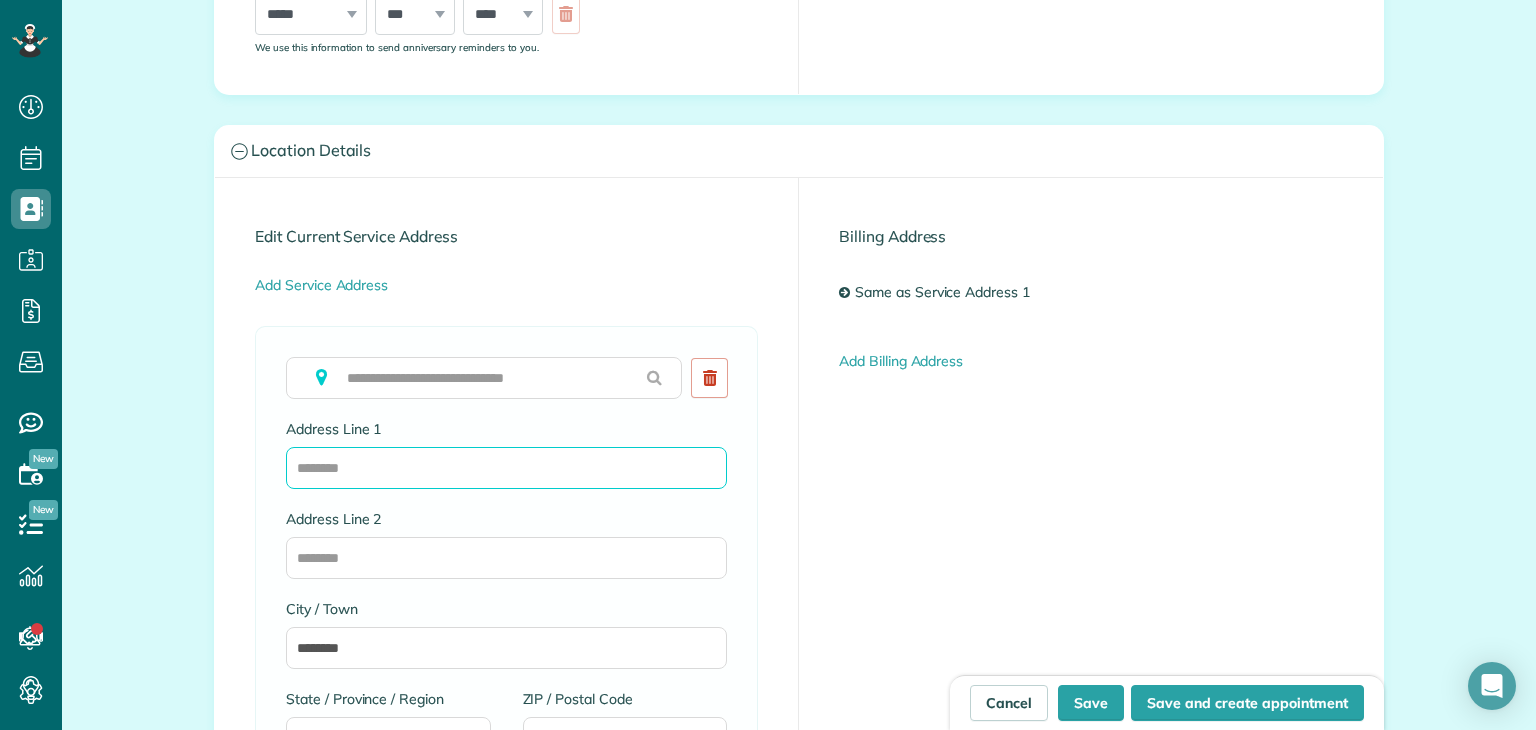 type 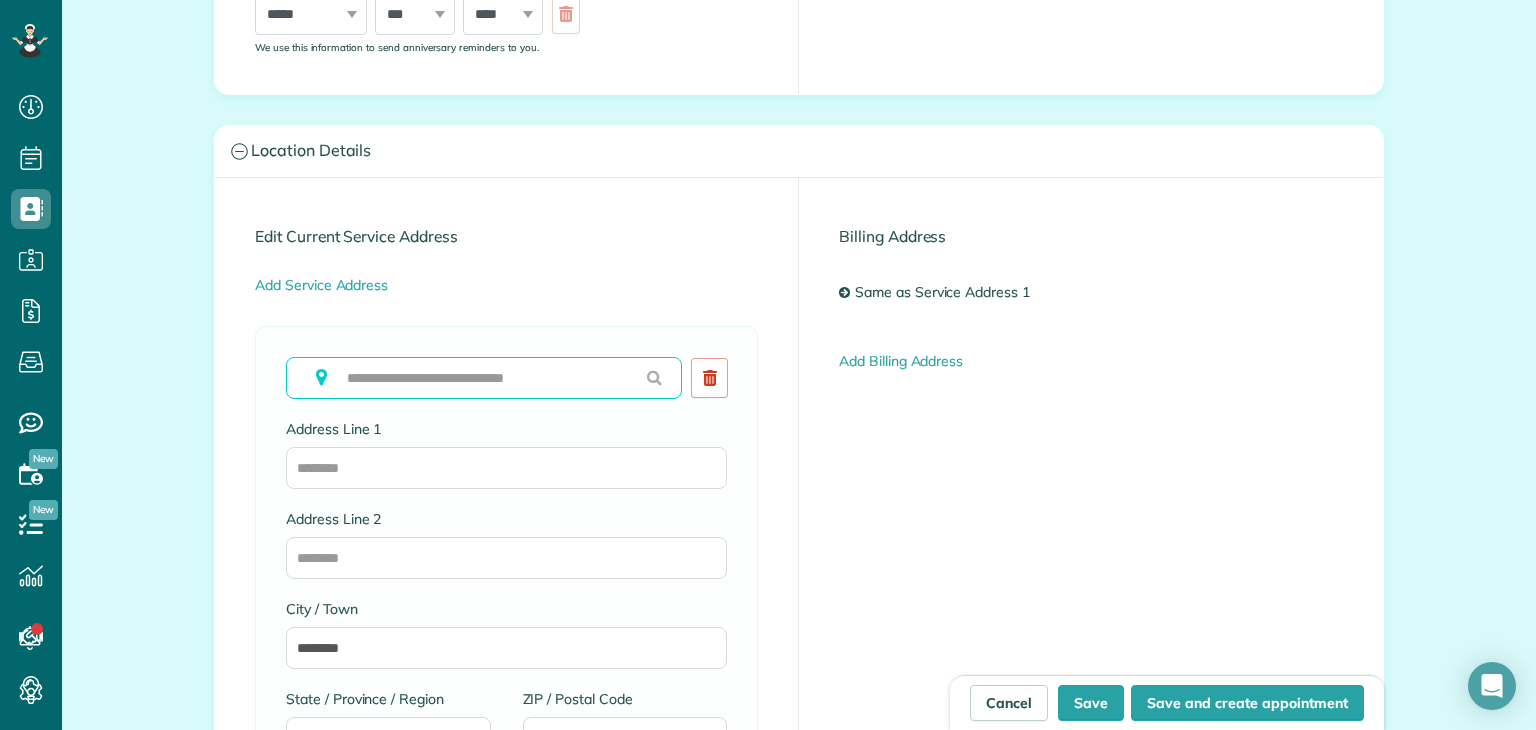 click at bounding box center [484, 378] 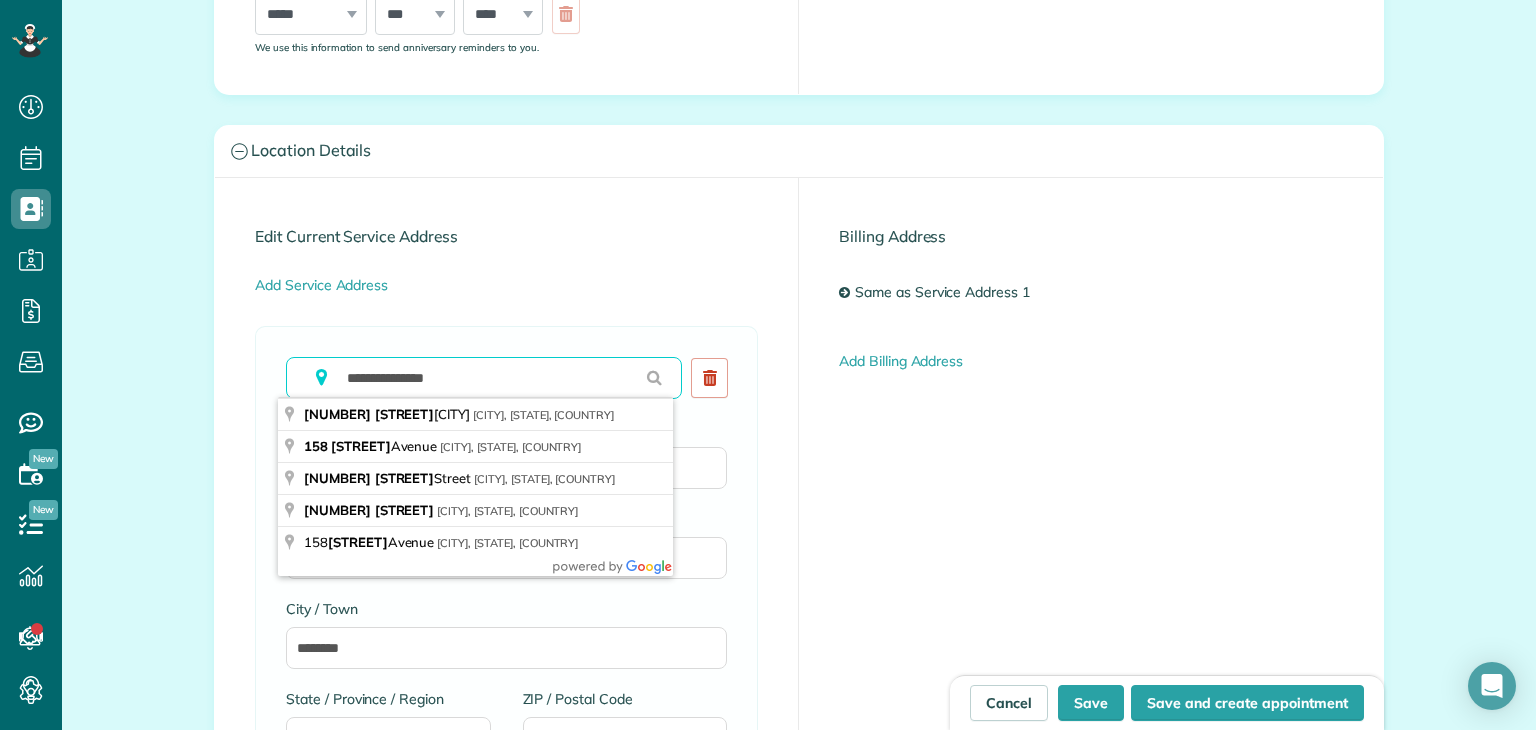 type on "**********" 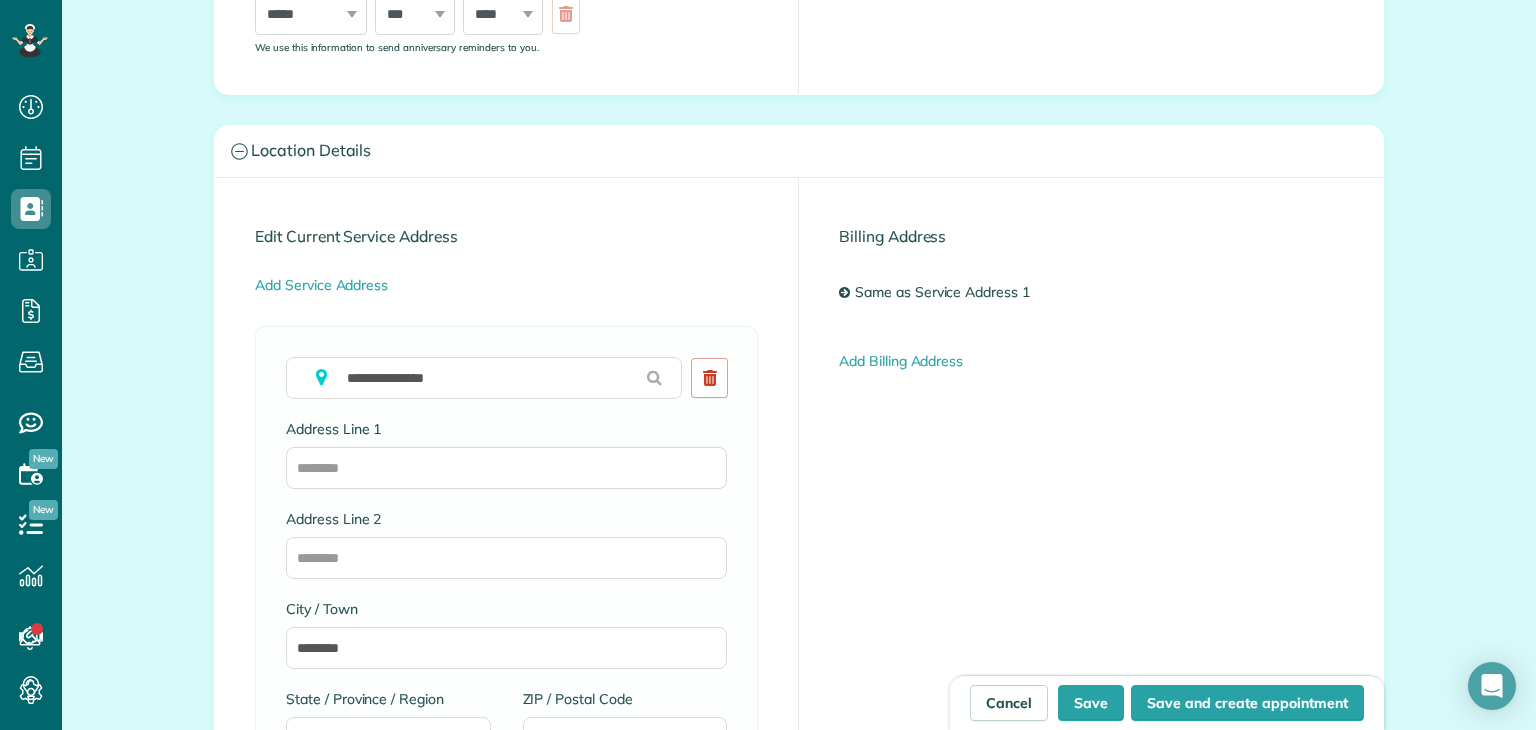 click on "Same as Service Address 1
Add Billing Address" at bounding box center (1091, 323) 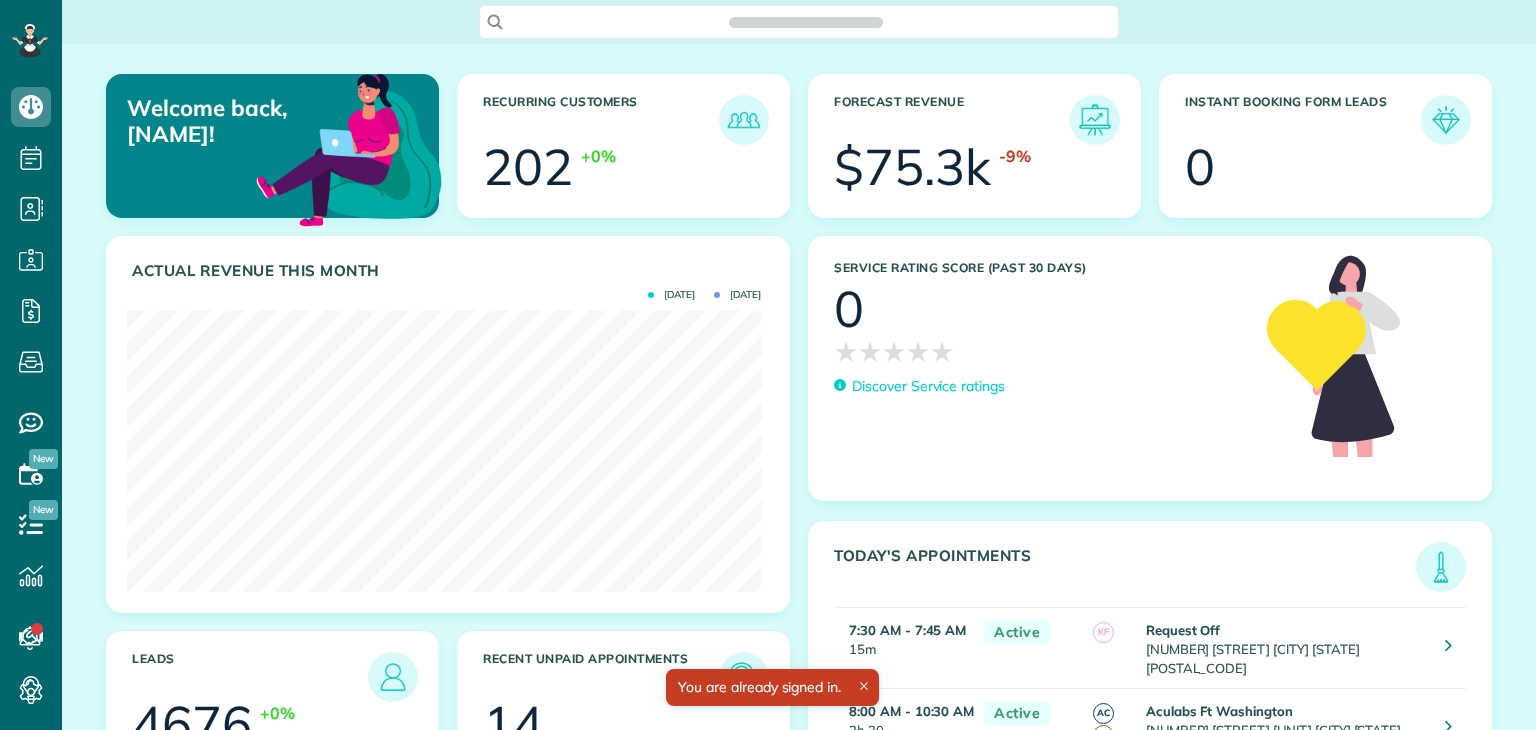 scroll, scrollTop: 0, scrollLeft: 0, axis: both 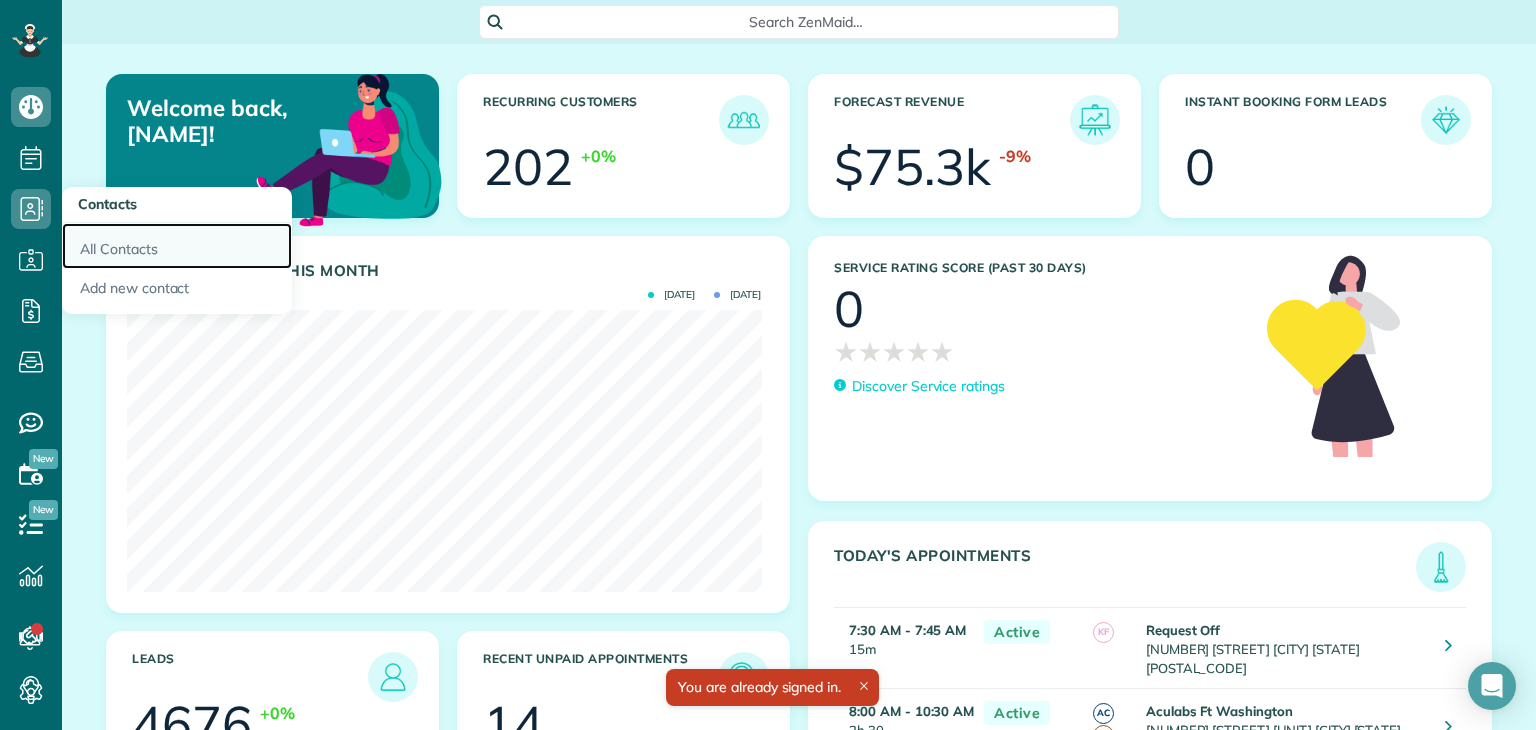 click on "All Contacts" at bounding box center [177, 246] 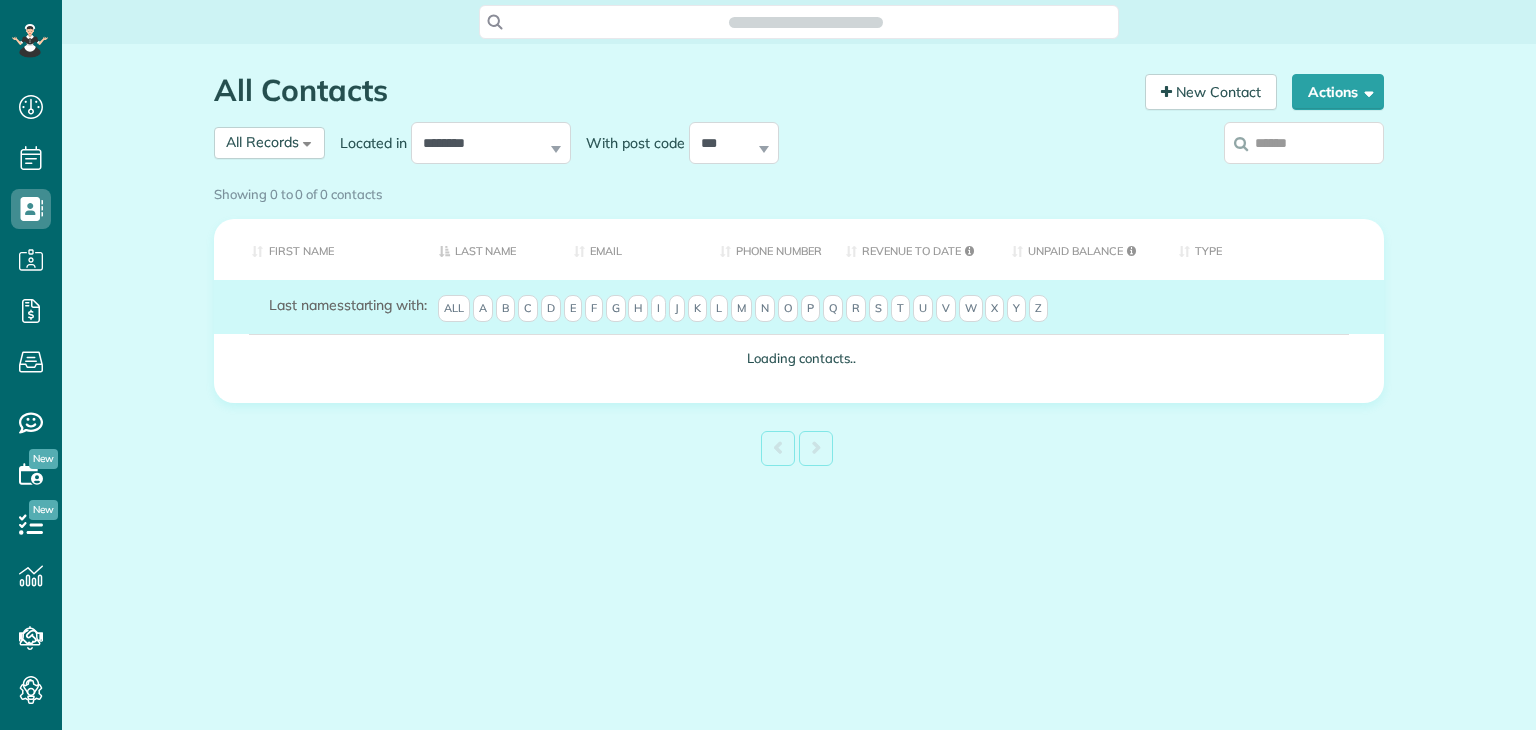 scroll, scrollTop: 0, scrollLeft: 0, axis: both 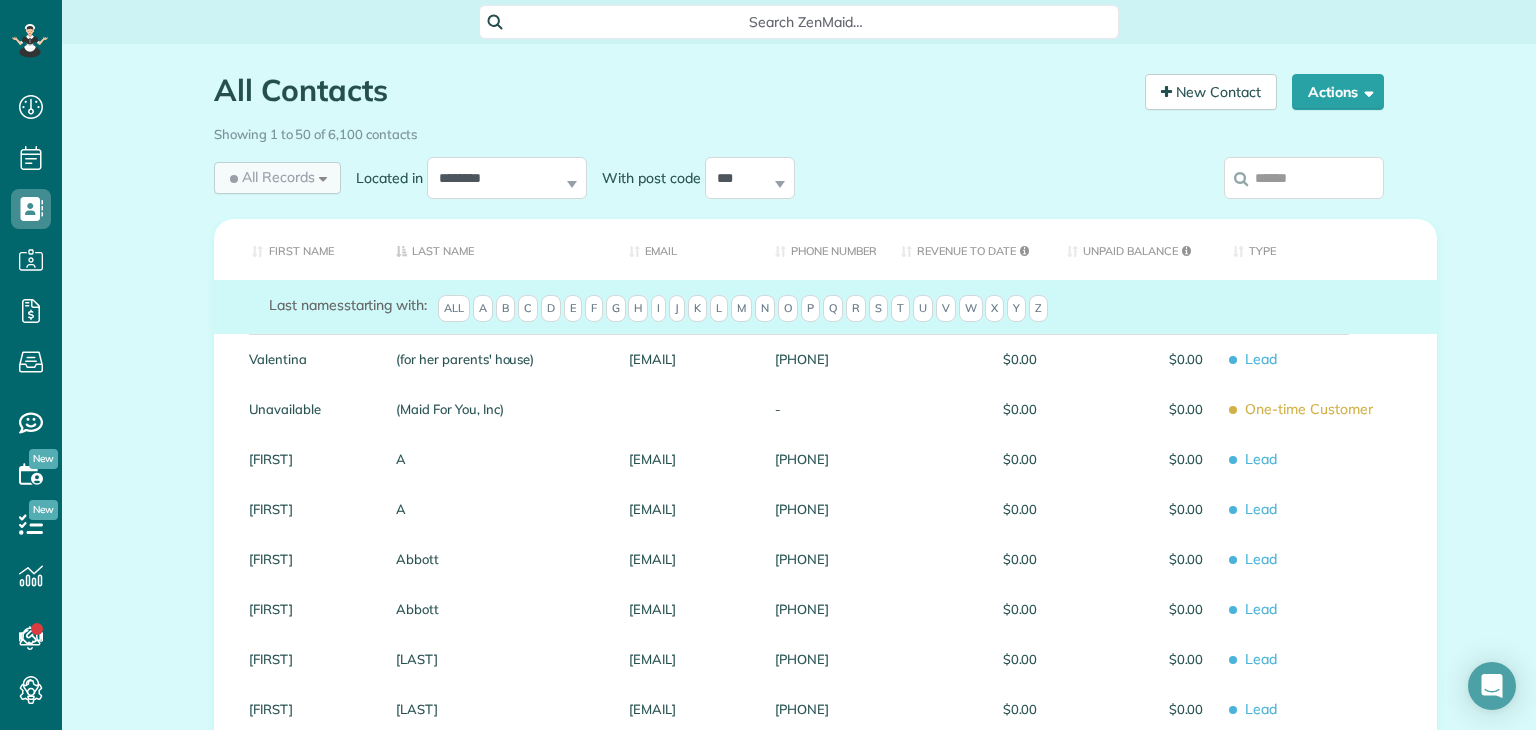 click on "All Records" at bounding box center (270, 177) 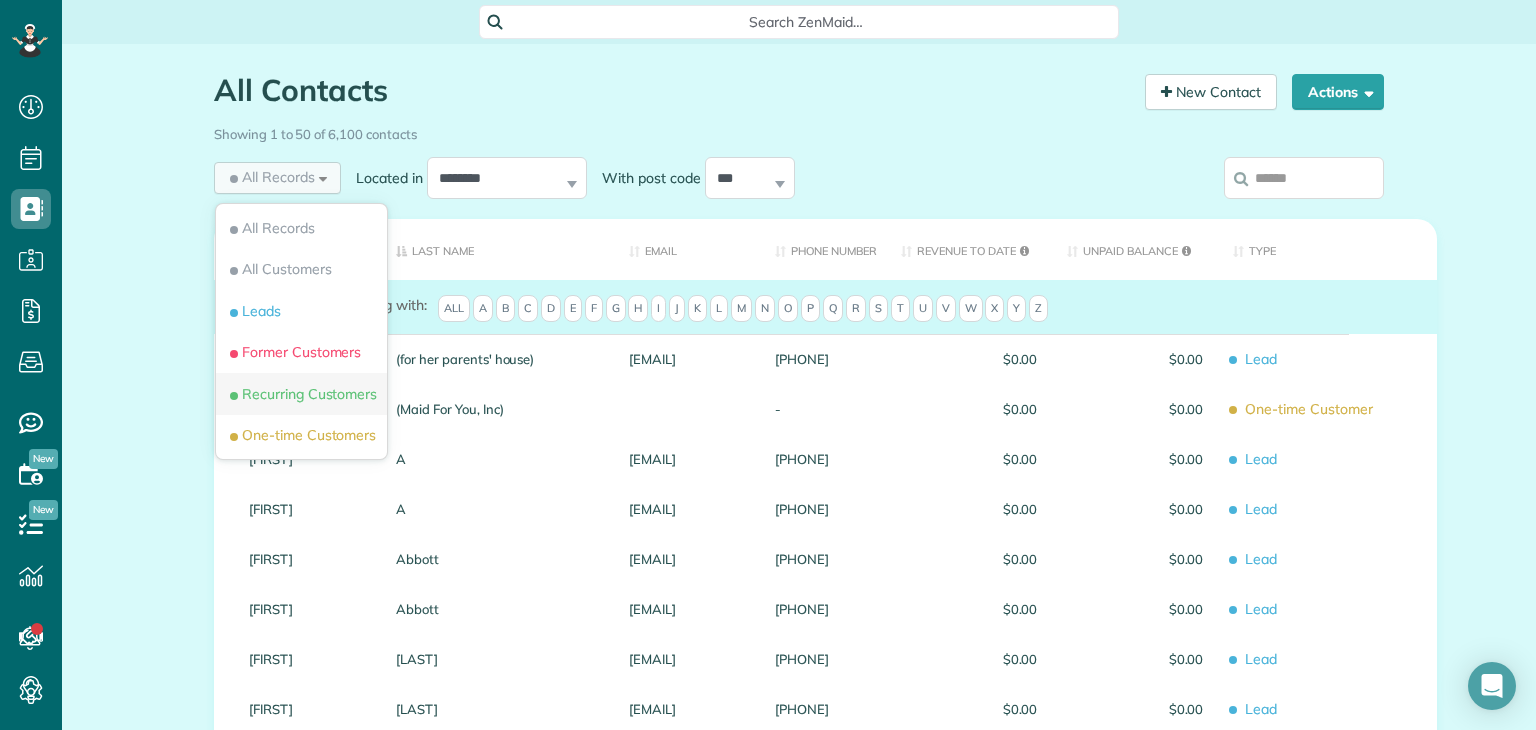 click on "Recurring Customers" at bounding box center (301, 394) 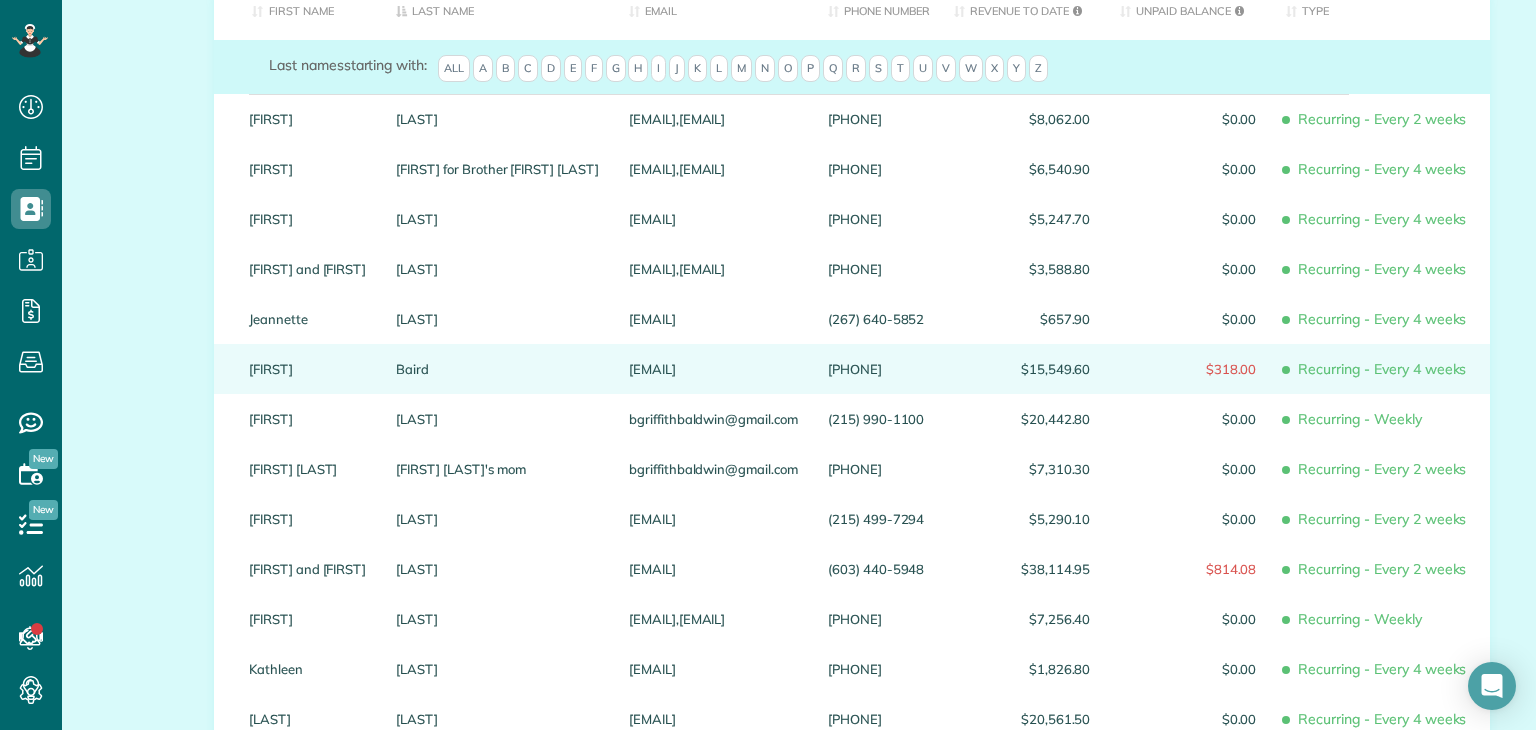 scroll, scrollTop: 0, scrollLeft: 0, axis: both 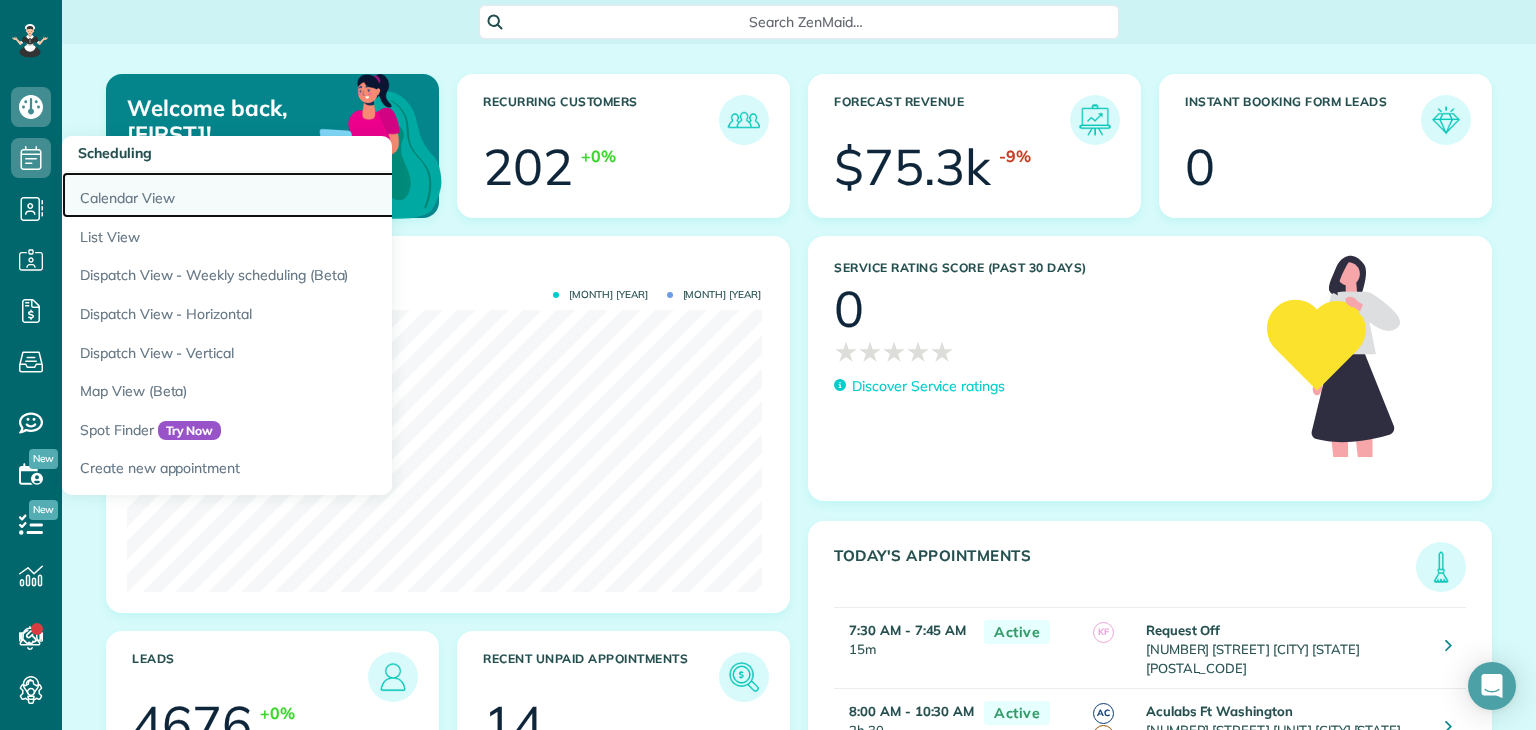 click on "Calendar View" at bounding box center [312, 195] 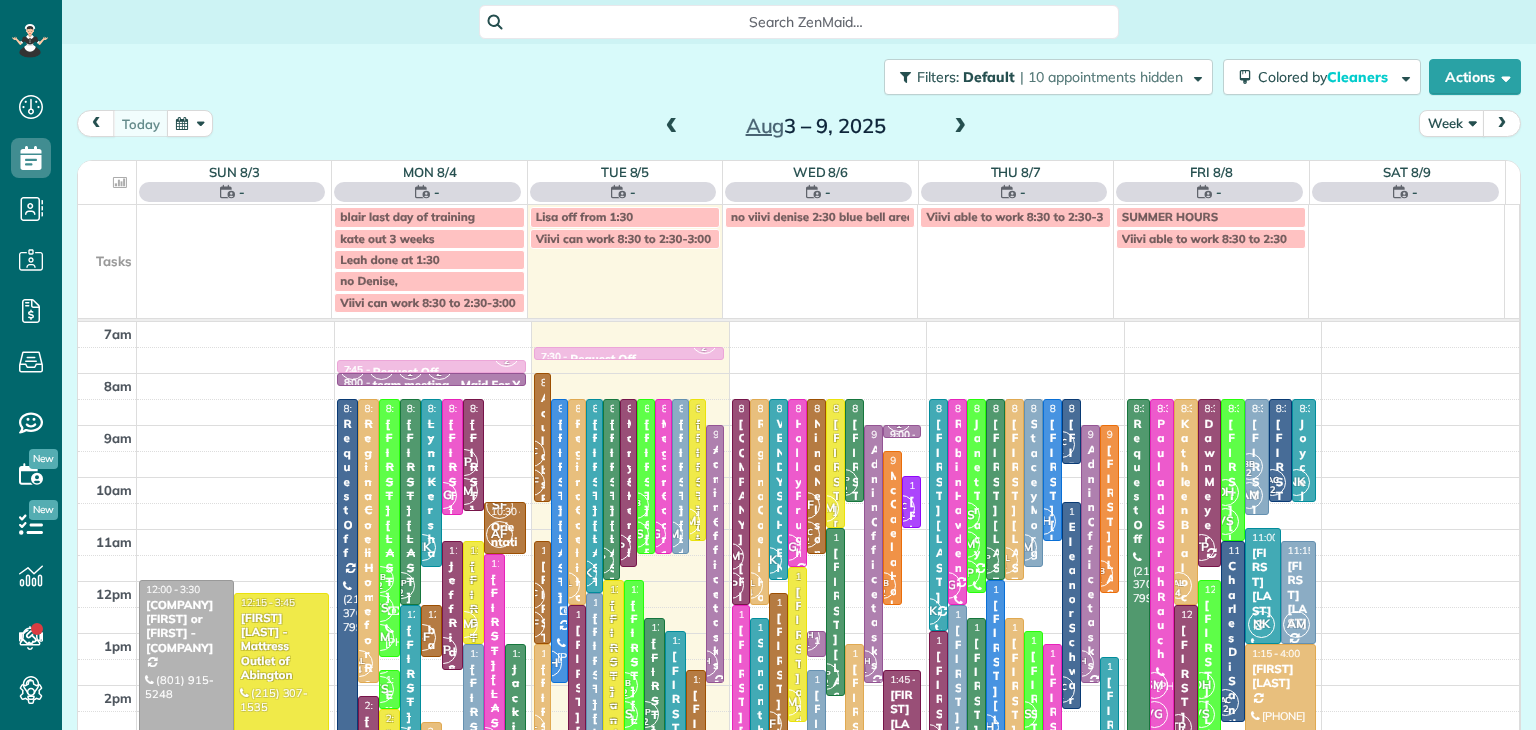 scroll, scrollTop: 0, scrollLeft: 0, axis: both 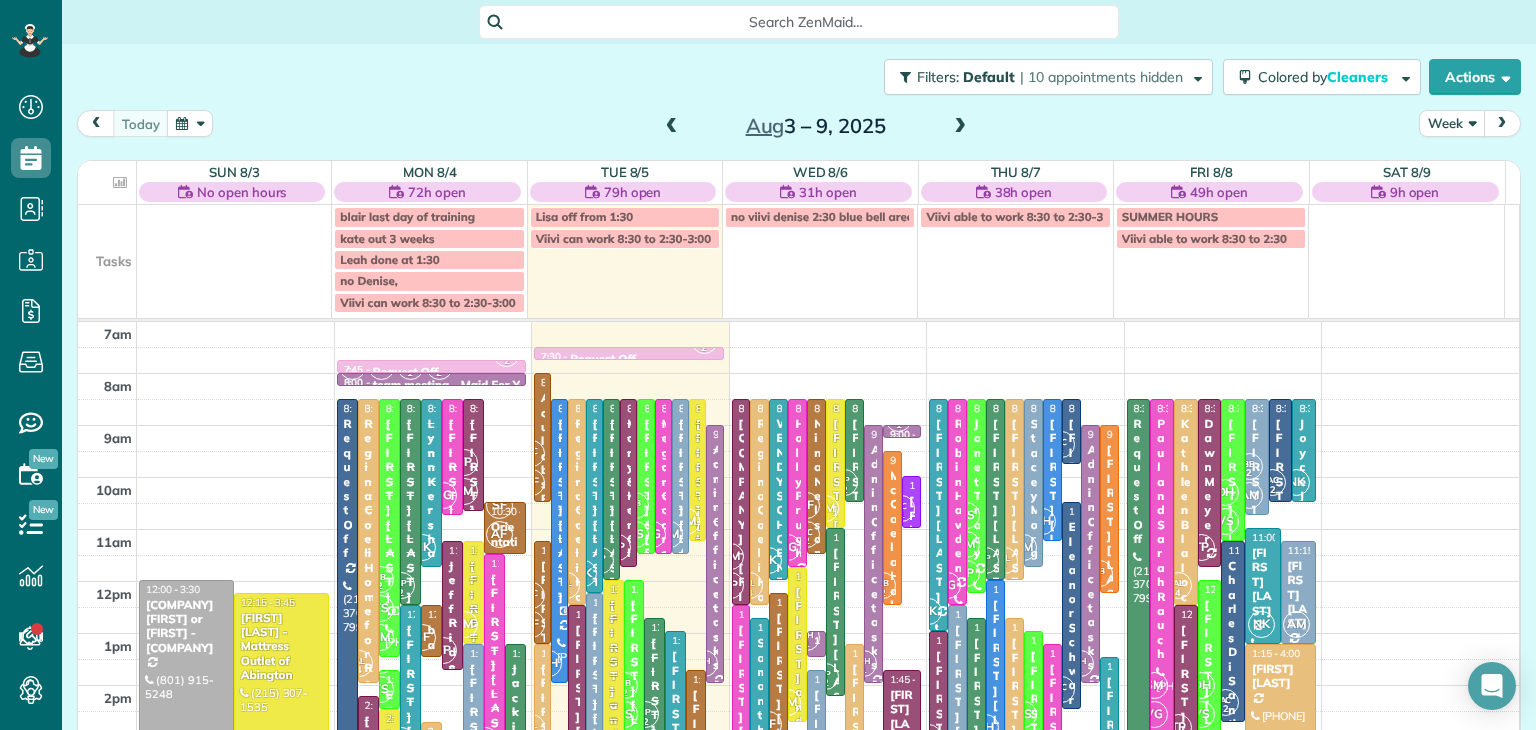 click on "Week" at bounding box center (1452, 123) 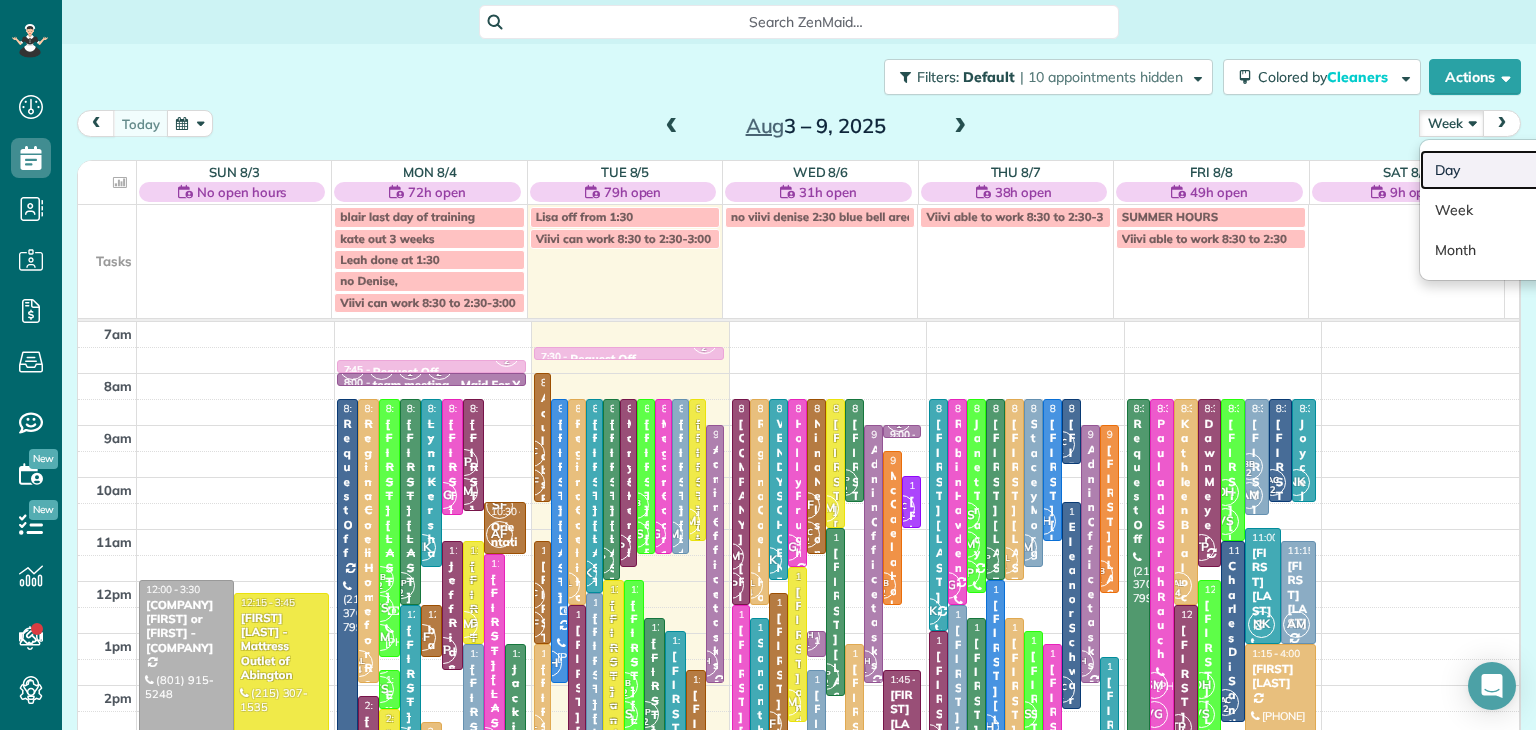 click on "Day" at bounding box center [1499, 170] 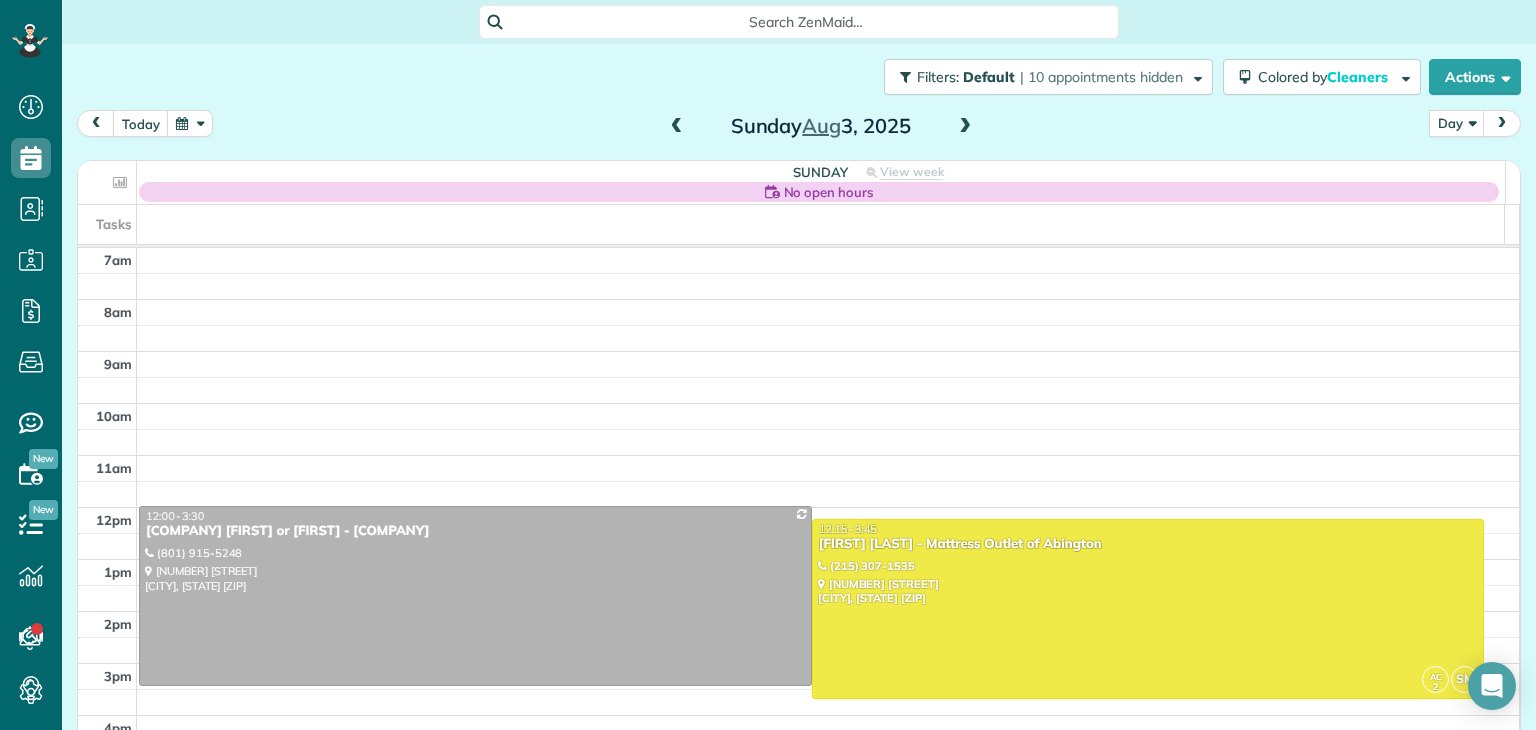 click at bounding box center [965, 127] 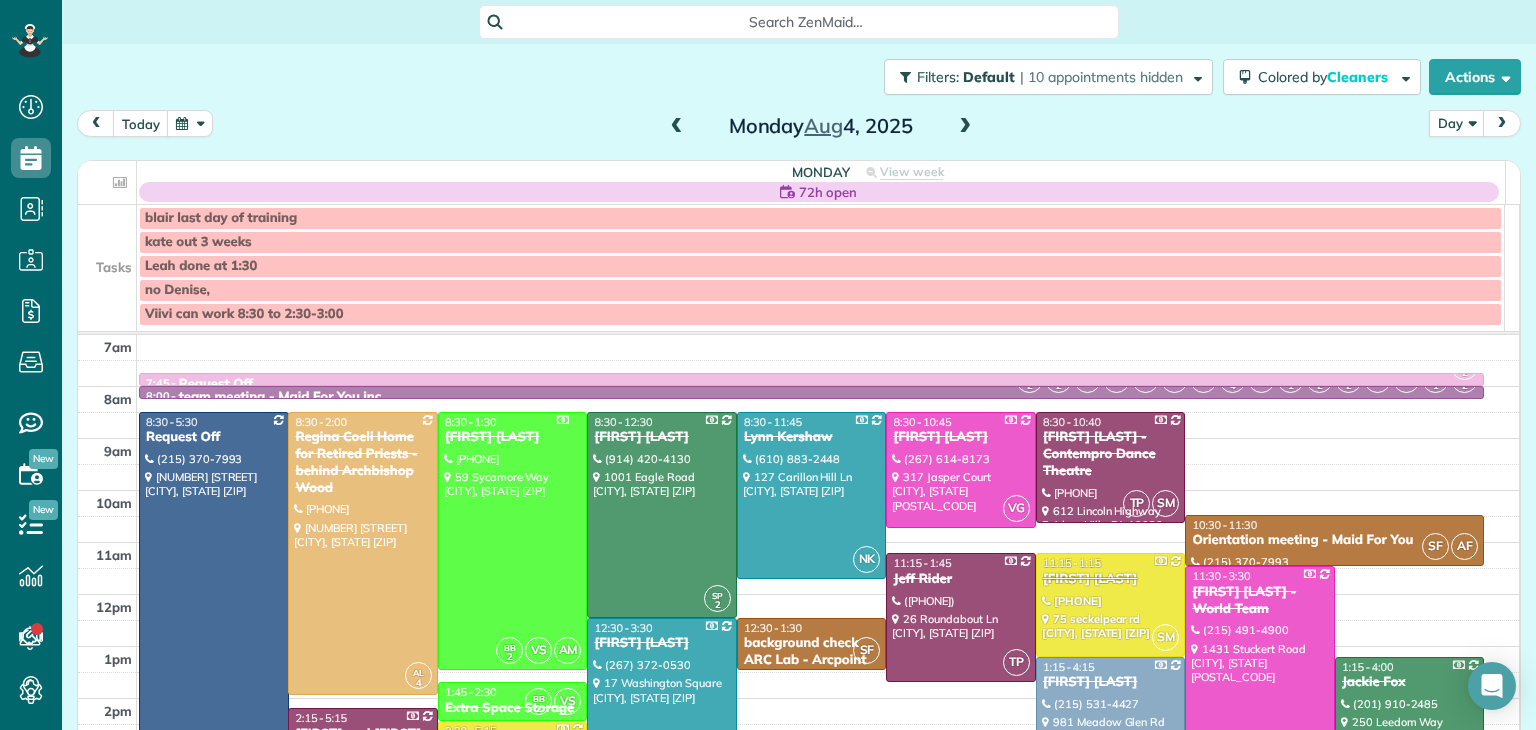 click at bounding box center (965, 127) 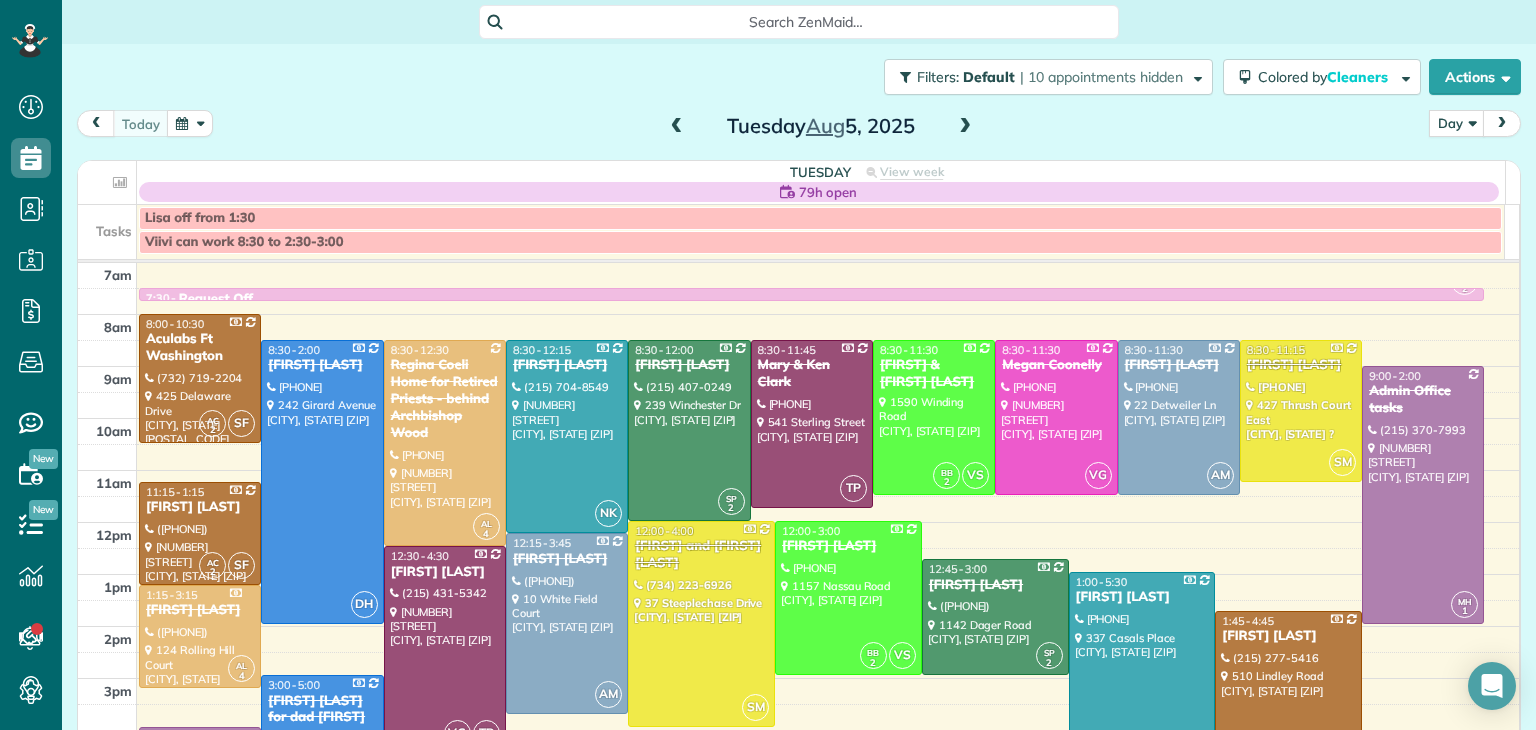 click at bounding box center (965, 127) 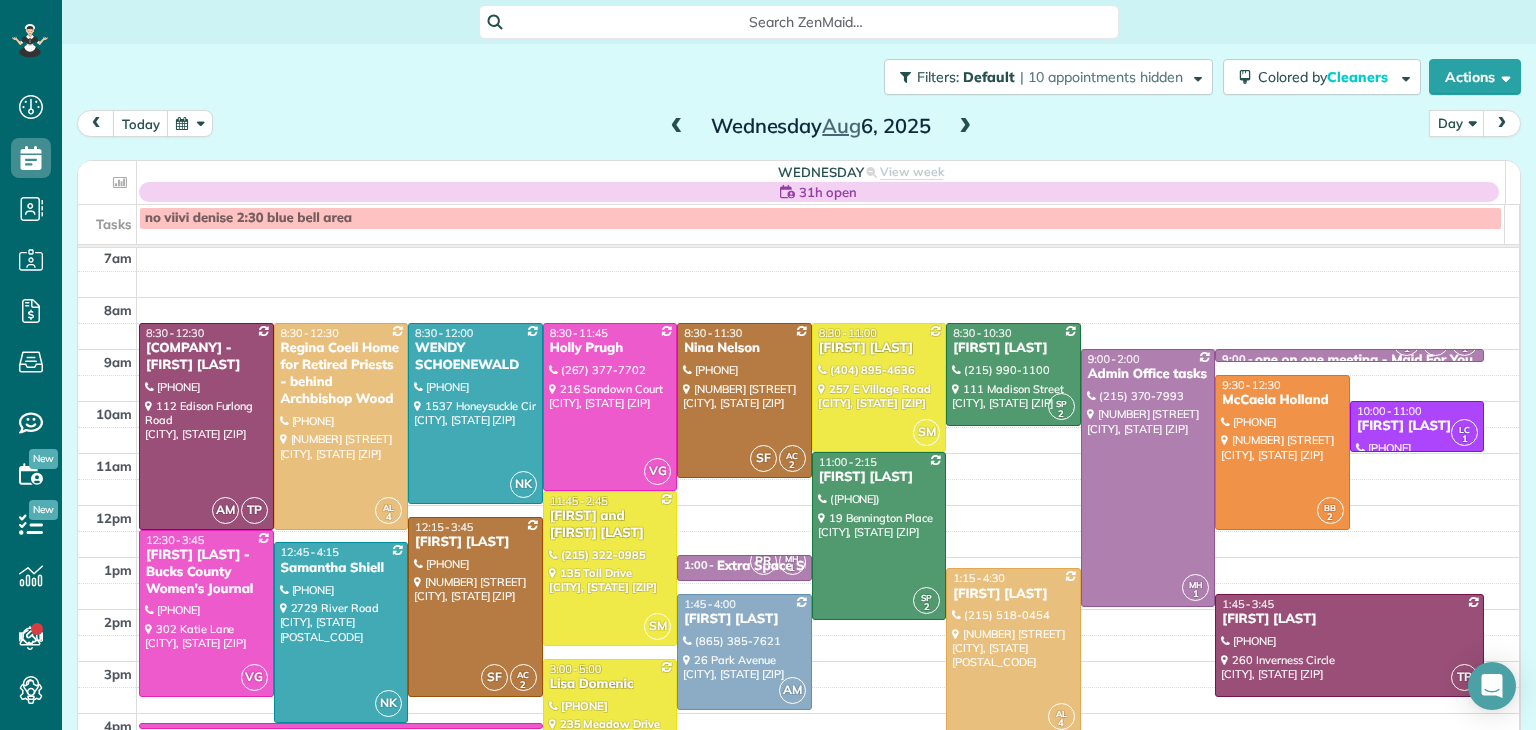 scroll, scrollTop: 0, scrollLeft: 0, axis: both 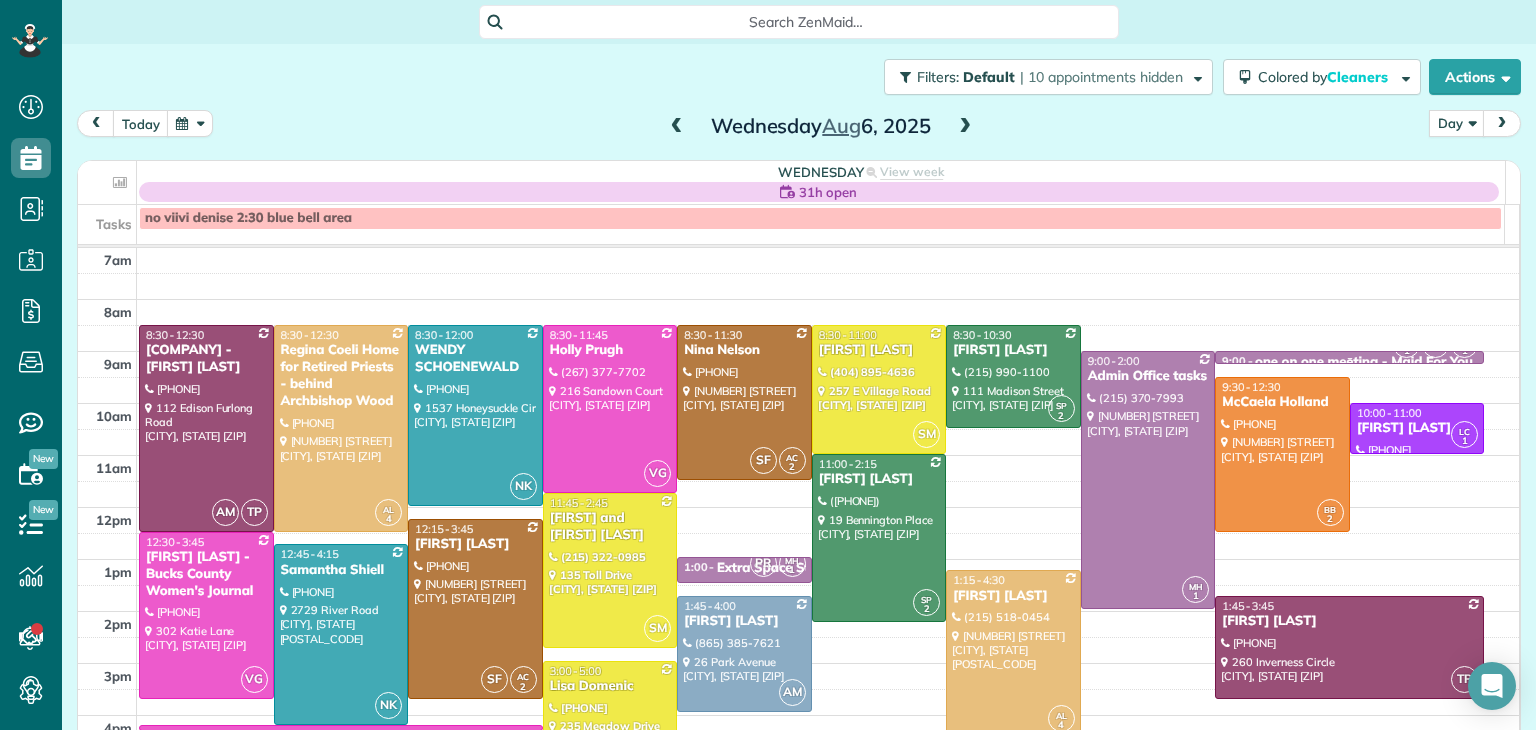 click on "one on one meeting - Maid For You" at bounding box center [1364, 362] 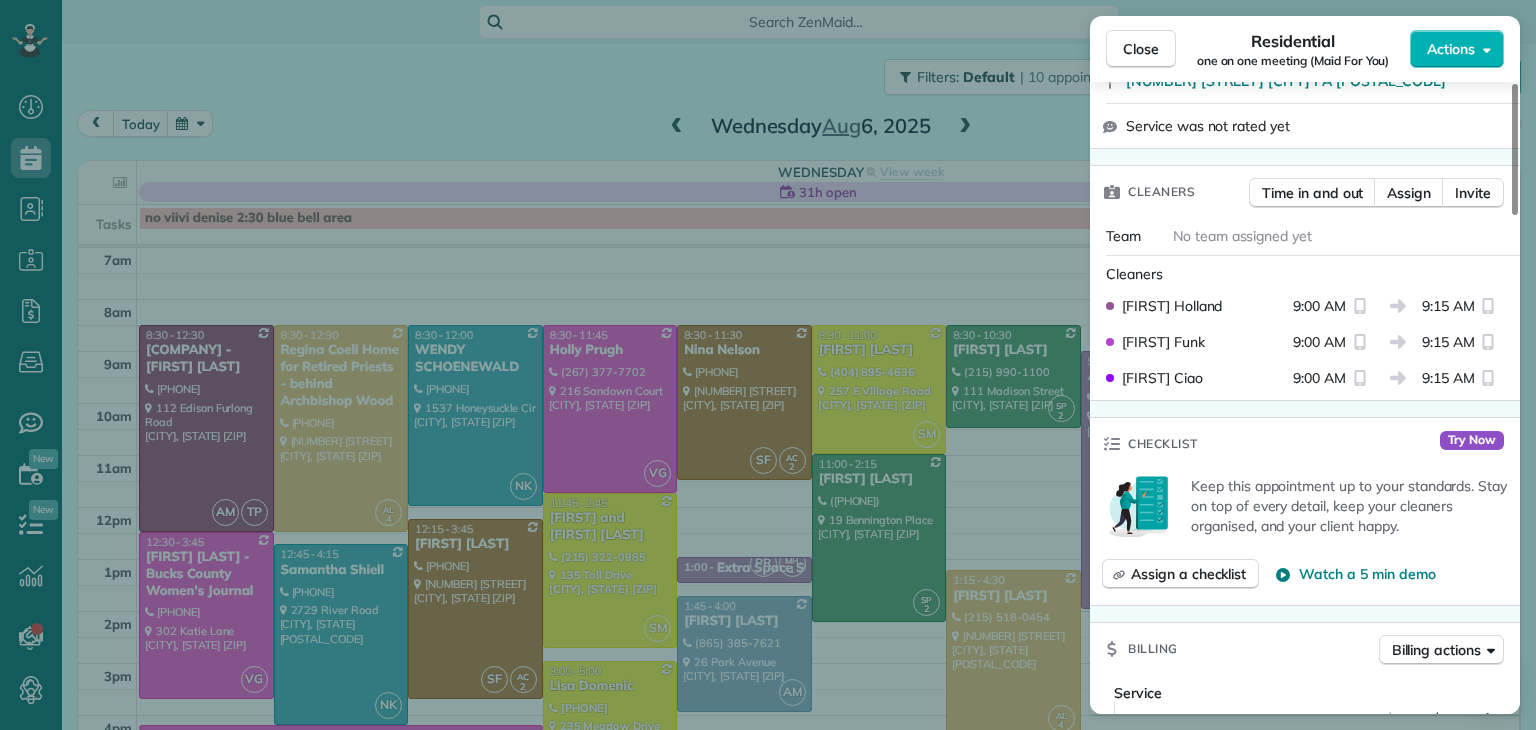 scroll, scrollTop: 424, scrollLeft: 0, axis: vertical 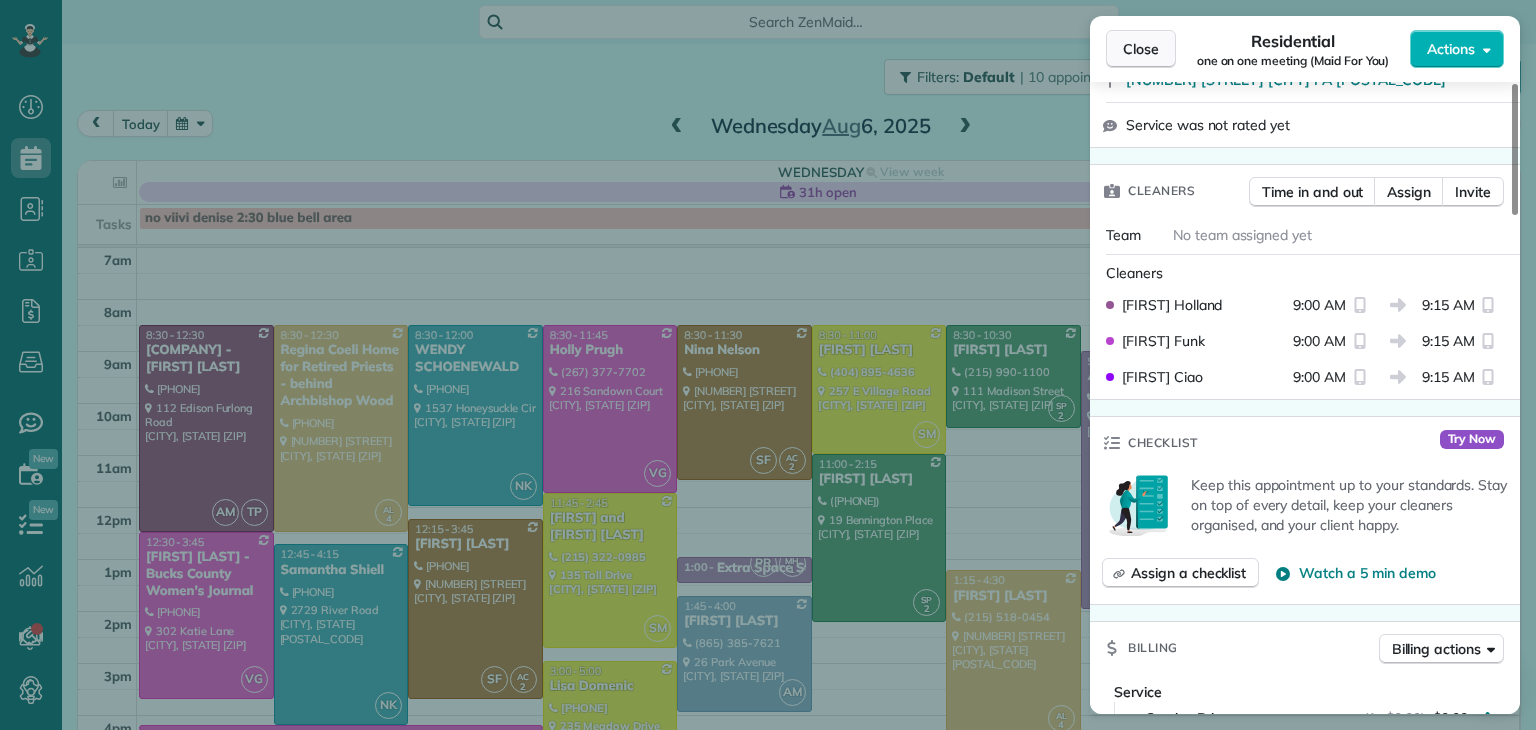click on "Close" at bounding box center [1141, 49] 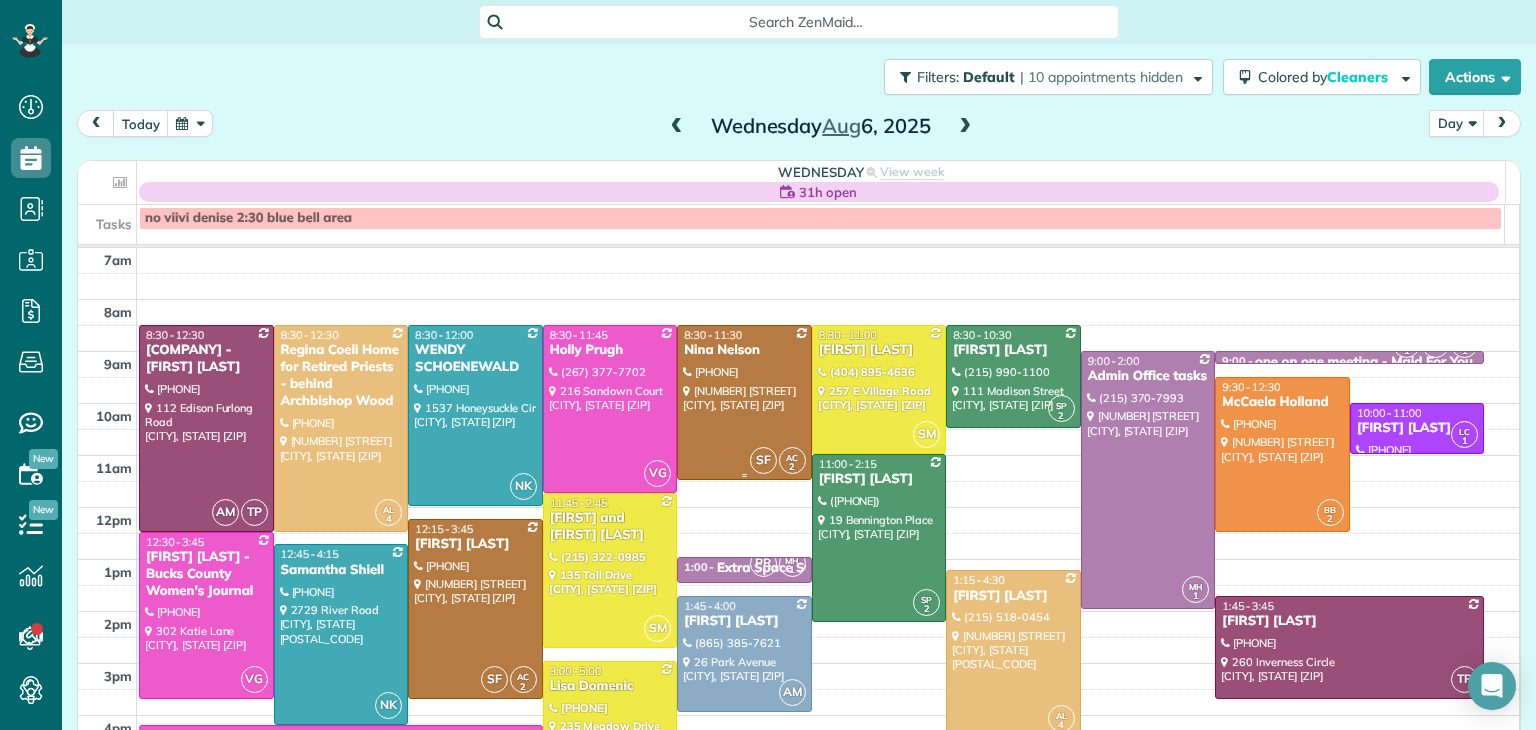 click at bounding box center (744, 402) 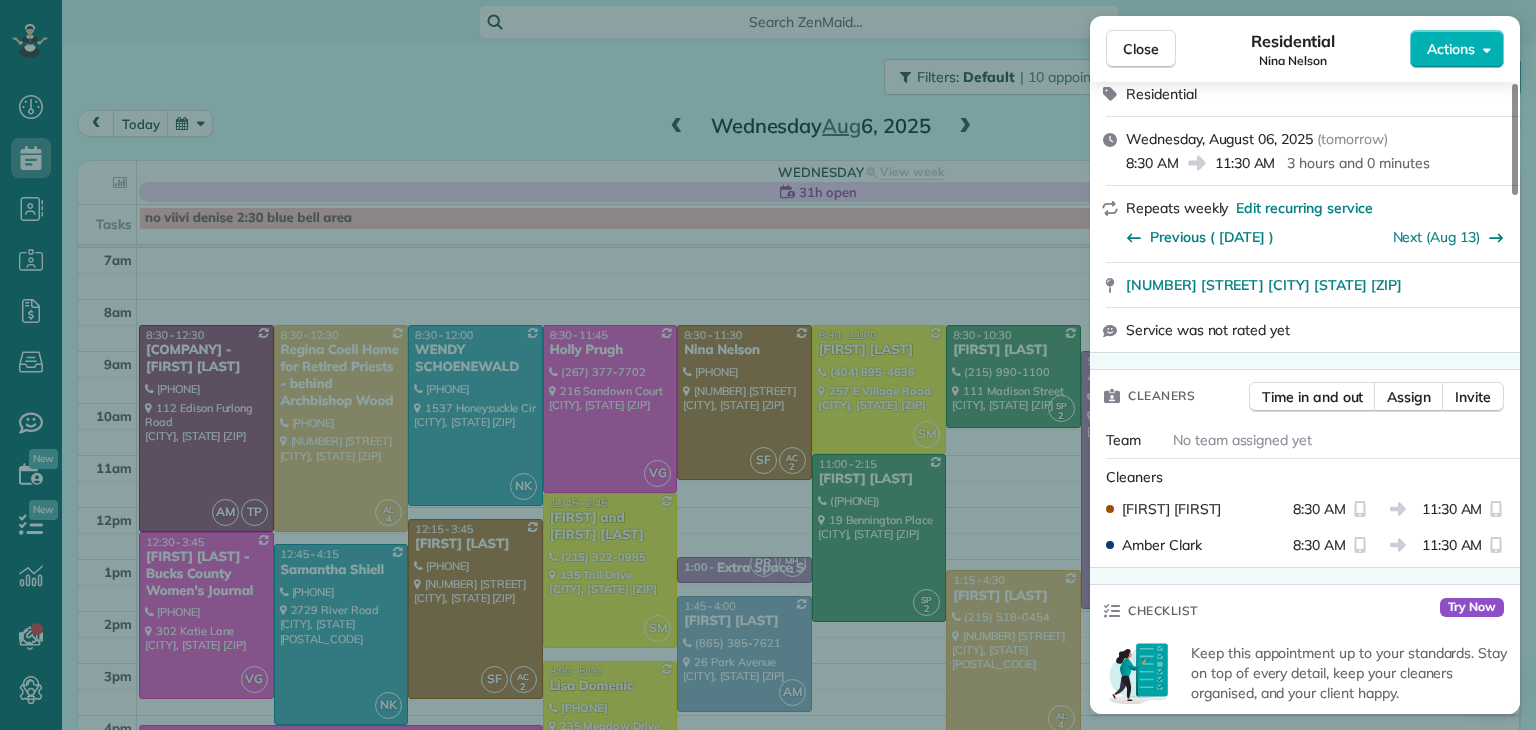scroll, scrollTop: 264, scrollLeft: 0, axis: vertical 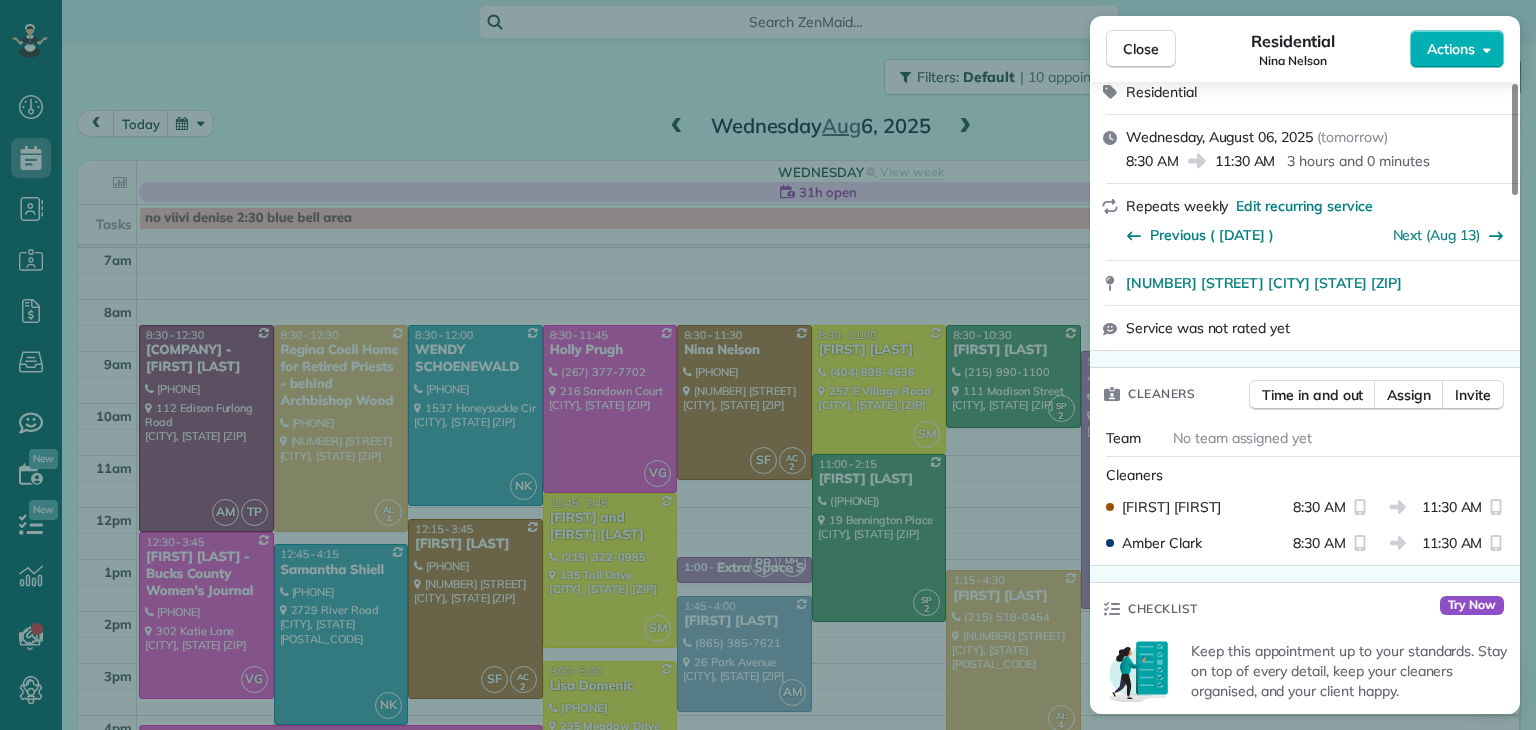 click on "Close Residential Nina Nelson Actions Status Active Nina Nelson · Open profile MOBILE (215) 208-4743 Nina cell Copy nina.garonski@gmail.com Copy View Details Residential Wednesday, August 06, 2025 ( tomorrow ) 8:30 AM 11:30 AM 3 hours and 0 minutes Repeats weekly Edit recurring service Previous (Jul 30) Next (Aug 13) 1949 Old Welsh Road Abington PA 19001 Service was not rated yet Cleaners Time in and out Assign Invite Team No team assigned yet Cleaners Stephanie   Feyh 8:30 AM 11:30 AM Amber   Clark 8:30 AM 11:30 AM Checklist Try Now Keep this appointment up to your standards. Stay on top of every detail, keep your cleaners organised, and your client happy. Assign a checklist Watch a 5 min demo Billing Billing actions Service Service Price (1x $160.00) $160.00 Add an item Overcharge $0.00 Discount $0.00 Coupon discount - Primary tax Sales Tax (6%) $9.60 Secondary tax non profit (0%) - Total appointment price $169.60 Tips collected $0.00 Unpaid Mark as paid Total including tip $169.60 Flexible Arrival Time No" at bounding box center (768, 365) 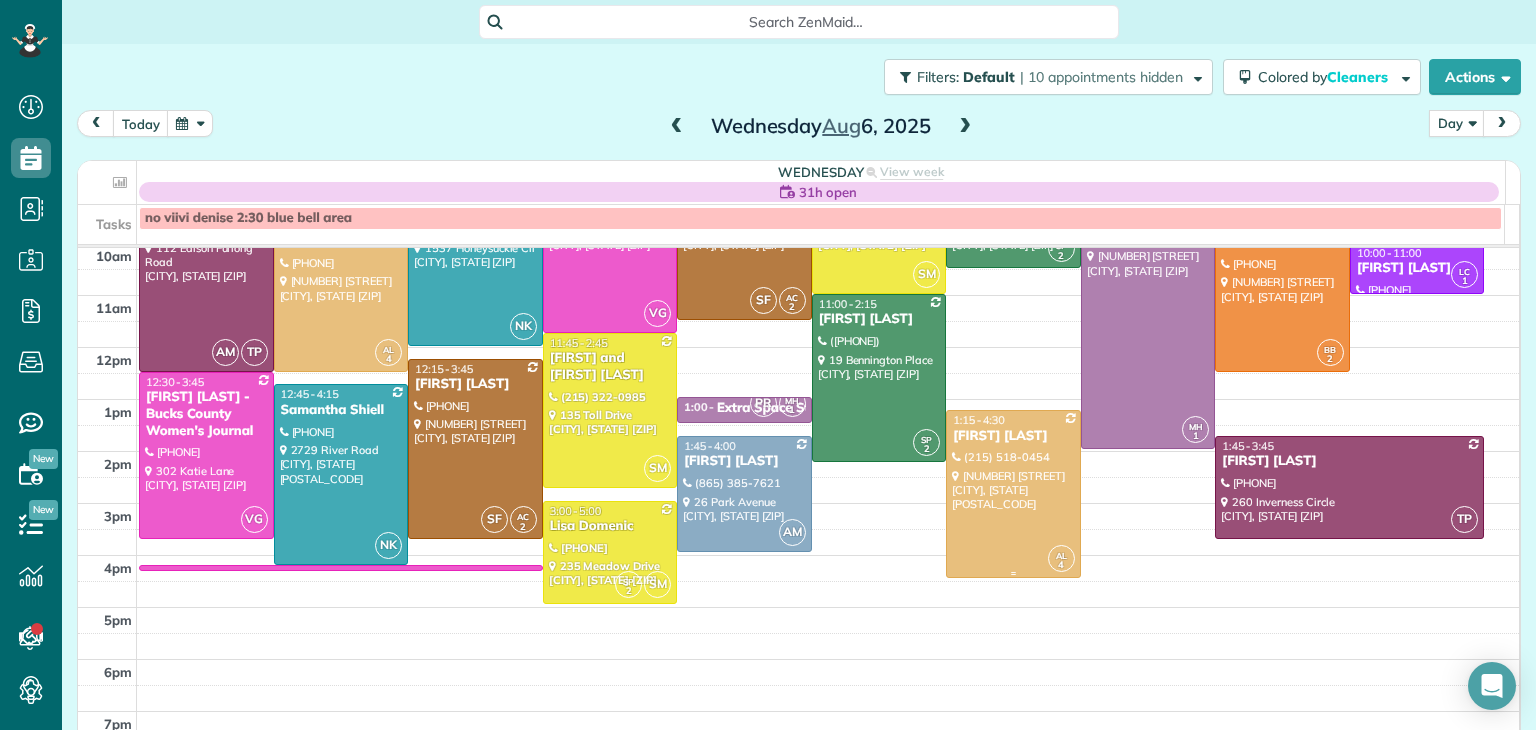 scroll, scrollTop: 0, scrollLeft: 0, axis: both 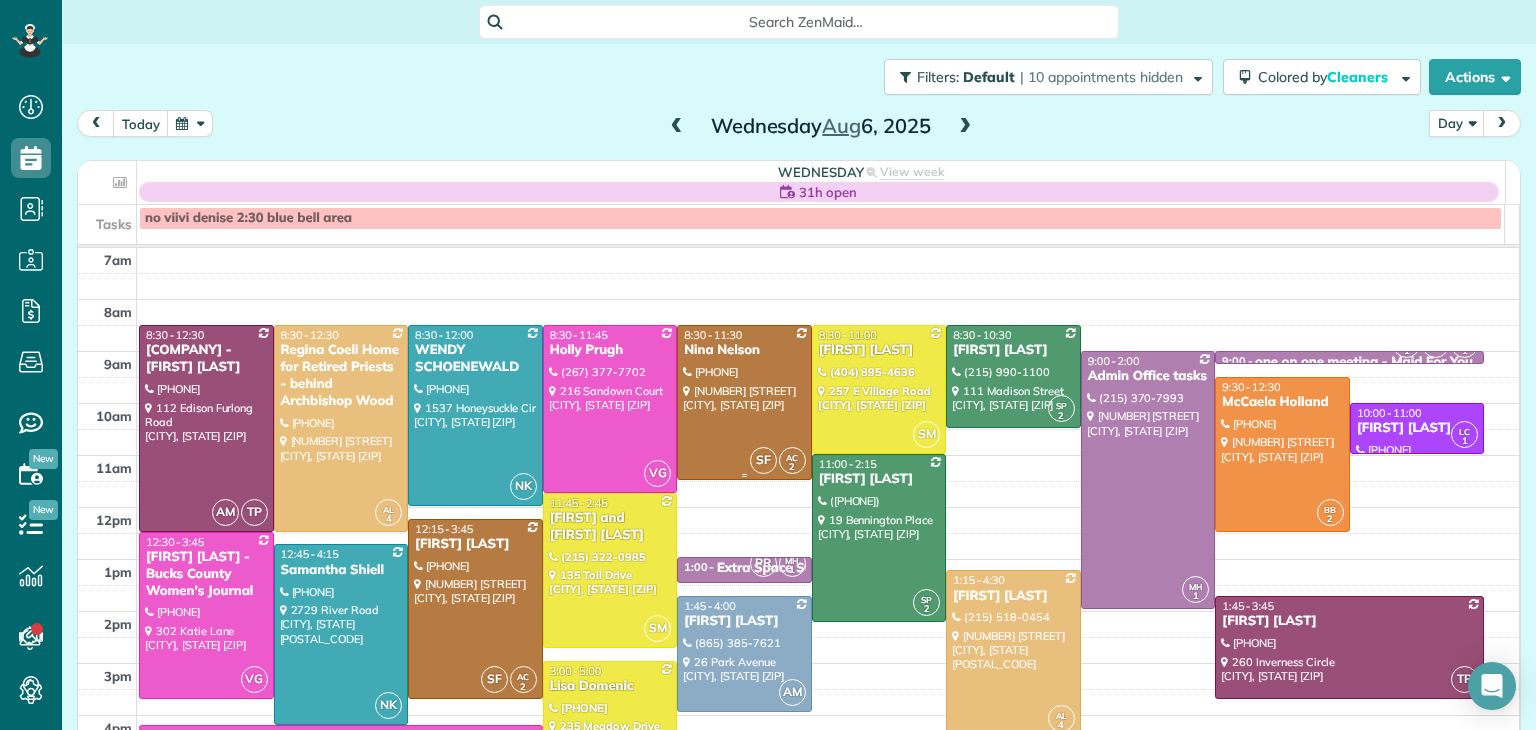 click at bounding box center [744, 402] 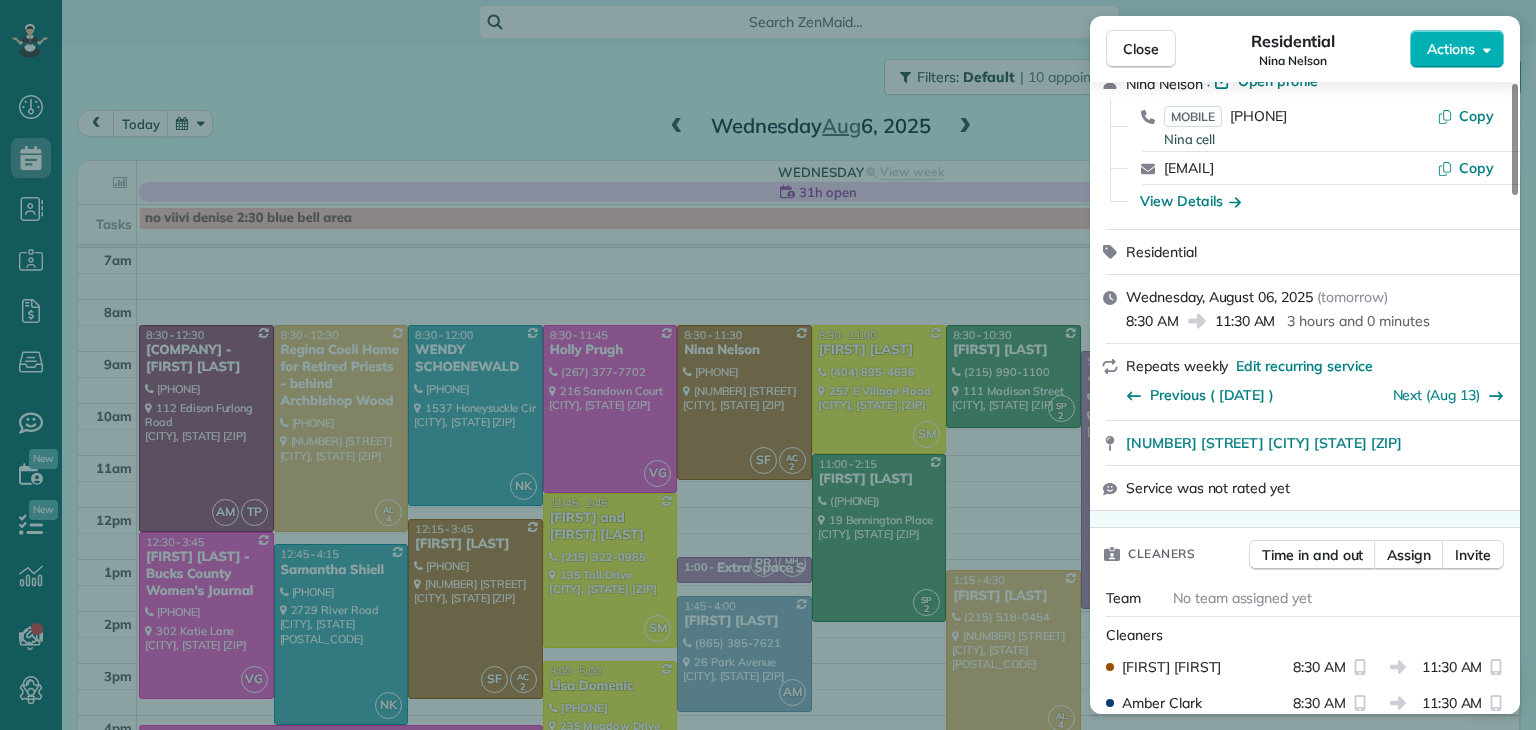 scroll, scrollTop: 0, scrollLeft: 0, axis: both 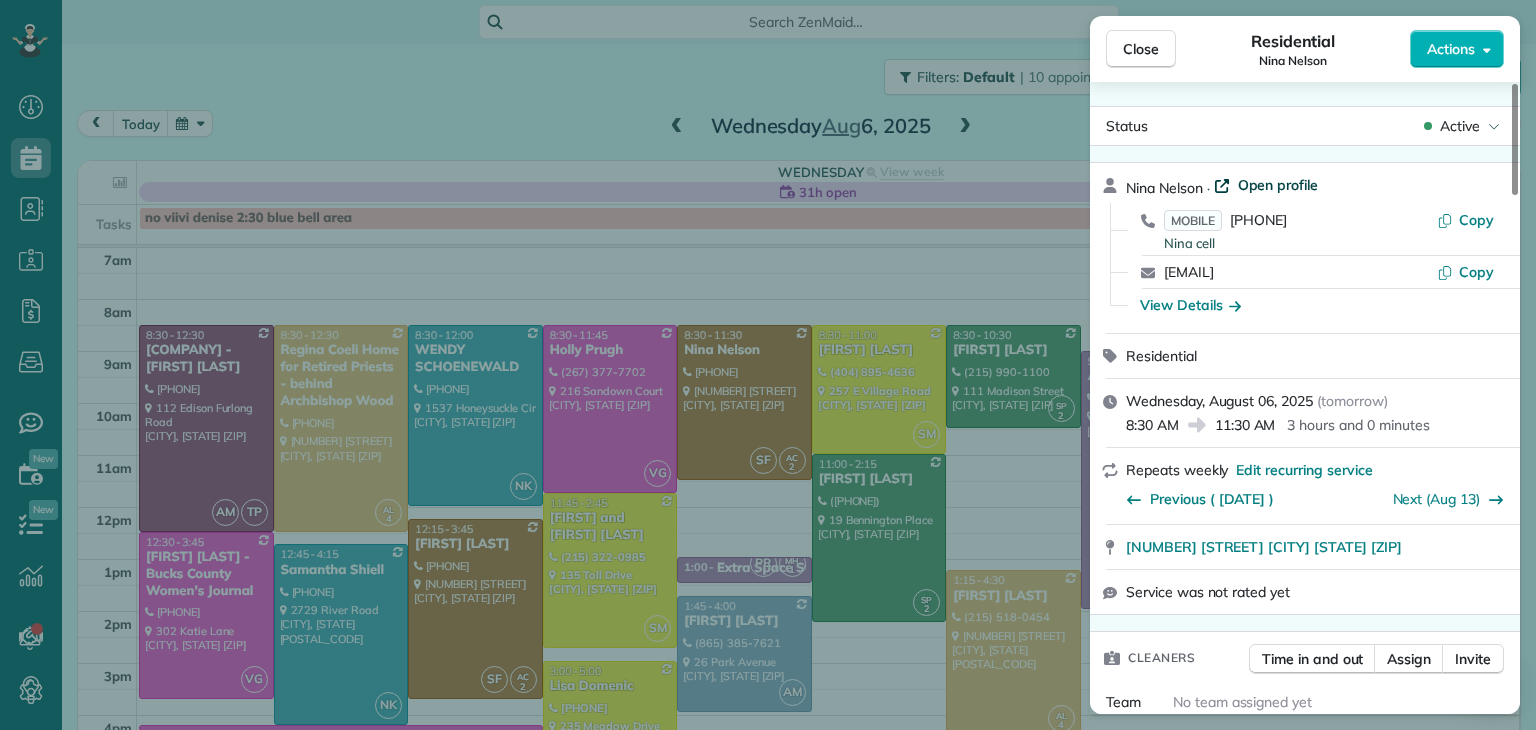 click on "Open profile" at bounding box center [1278, 185] 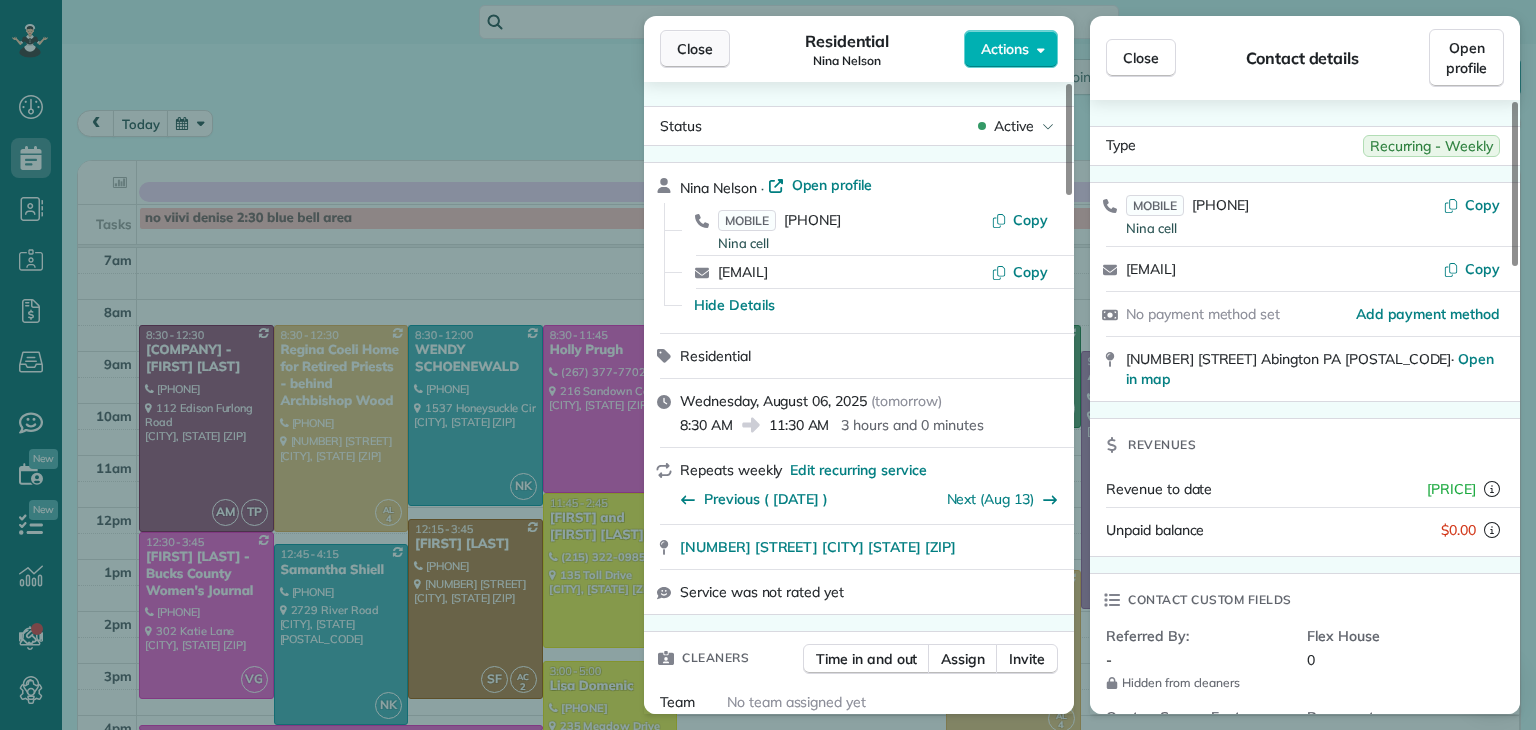 click on "Close" at bounding box center [695, 49] 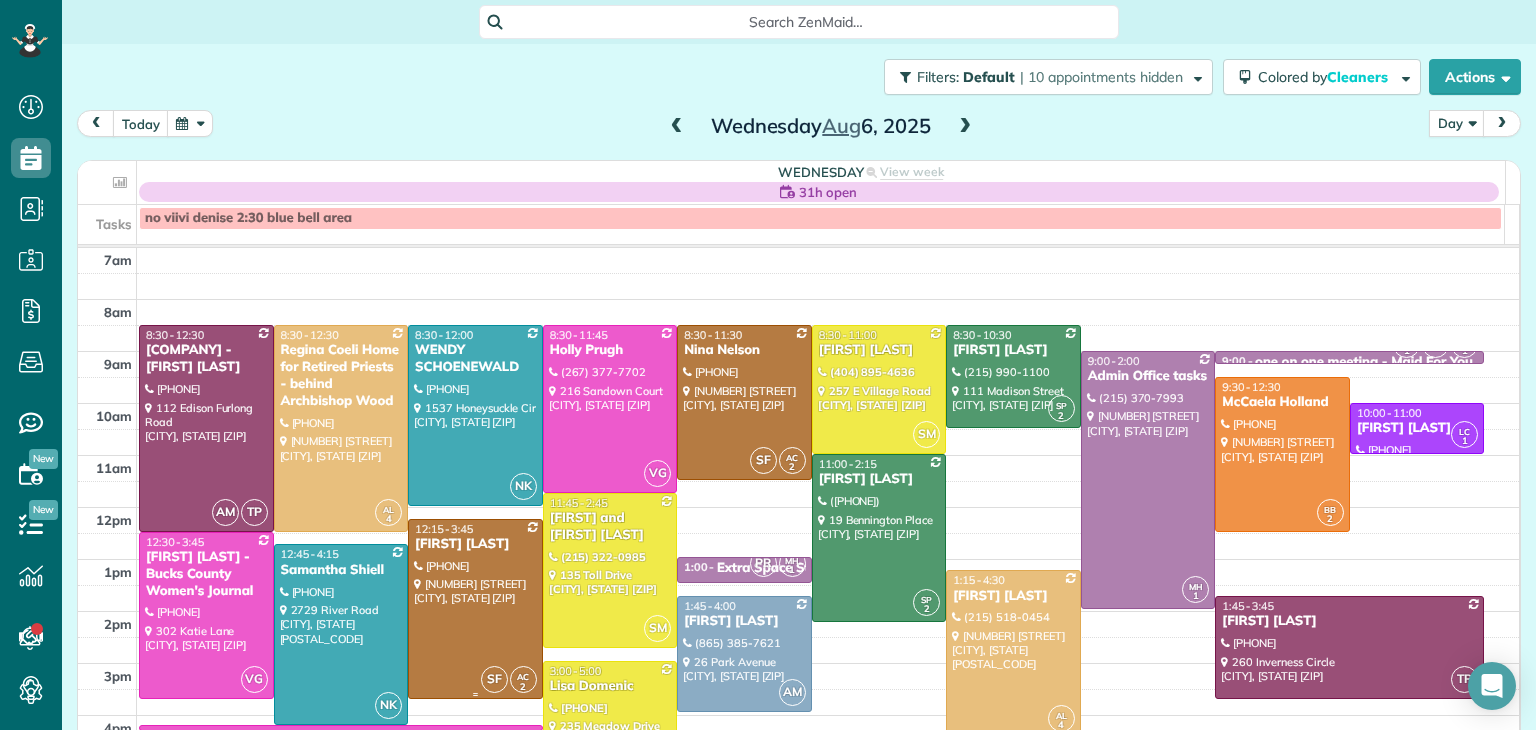 click at bounding box center (475, 609) 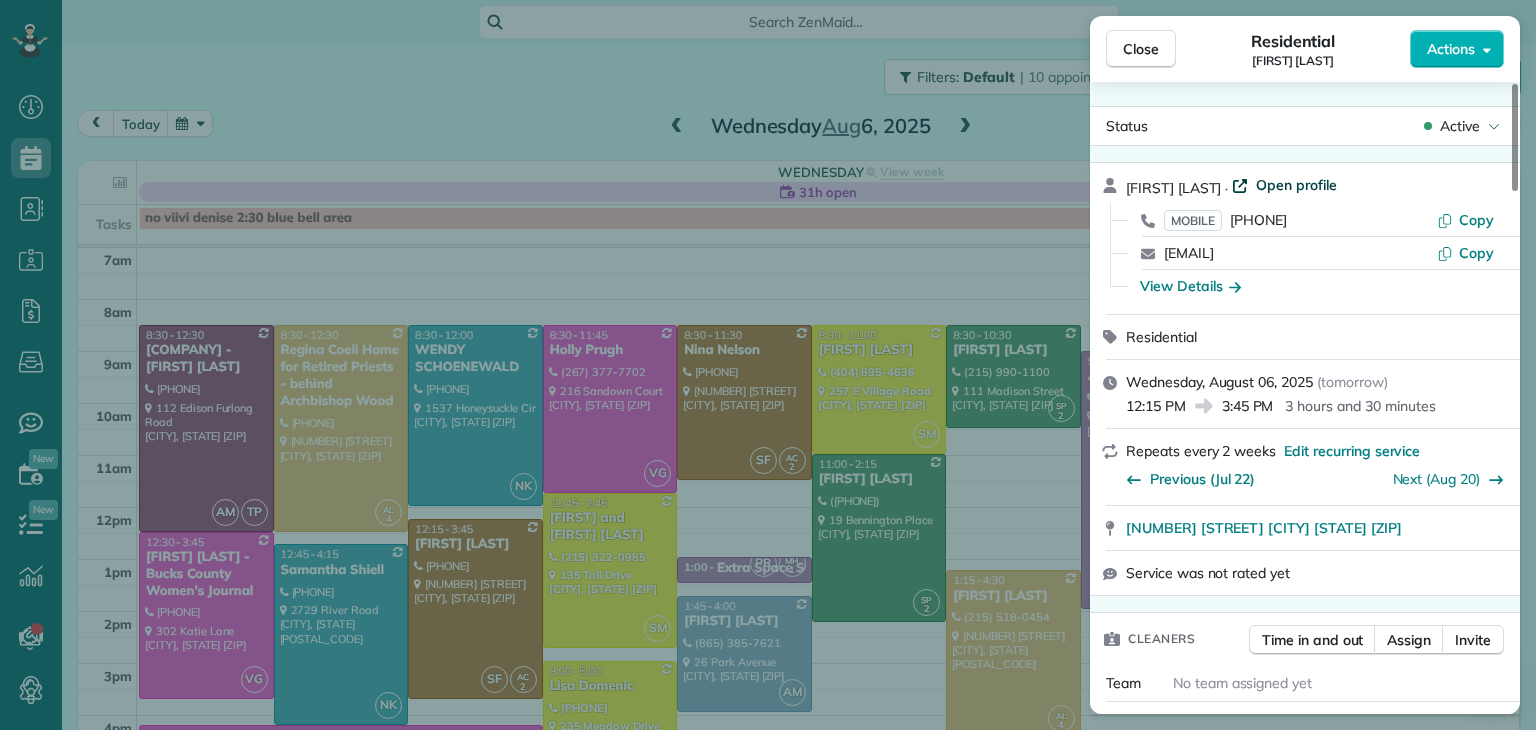 click on "Open profile" at bounding box center [1296, 185] 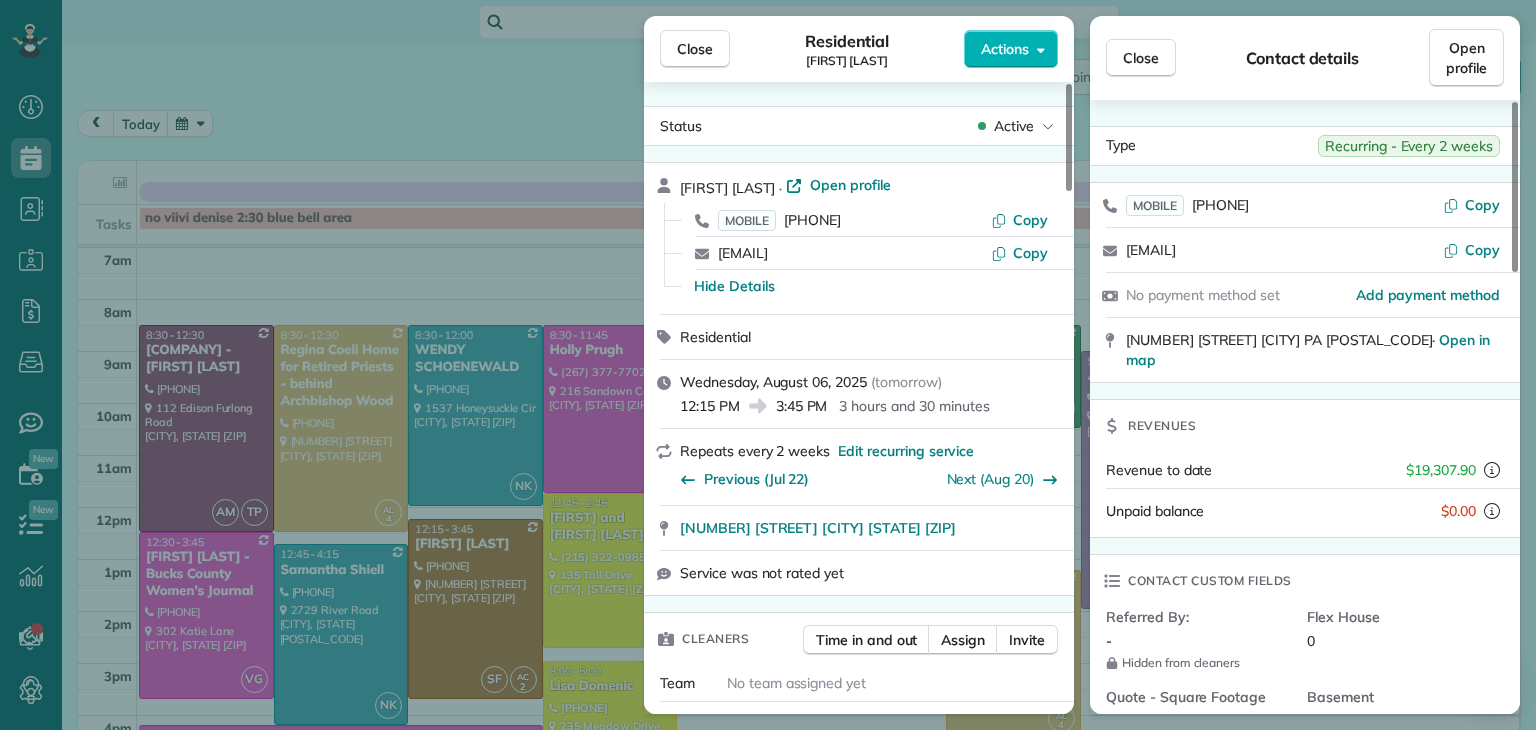 click on "Close Residential Mary Kate Radomski Actions Status Active Mary Kate Radomski · Open profile MOBILE (215) 527-9891 Copy mkradomski@gmail.com Copy Hide Details Residential Wednesday, August 06, 2025 ( tomorrow ) 12:15 PM 3:45 PM 3 hours and 30 minutes Repeats every 2 weeks Edit recurring service Previous (Jul 22) Next (Aug 20) 408 Meadowbrook lane Glenside PA 19038 Service was not rated yet Cleaners Time in and out Assign Invite Team No team assigned yet Cleaners Stephanie   Feyh 12:15 PM 3:45 PM Amber   Clark 12:15 PM 3:45 PM Checklist Try Now Keep this appointment up to your standards. Stay on top of every detail, keep your cleaners organised, and your client happy. Assign a checklist Watch a 5 min demo Billing Billing actions Service Service Price (1x $210.00) $210.00 Add an item Overcharge $0.00 Discount $0.00 Coupon discount - Primary tax Sales Tax (6%) $12.60 Secondary tax non profit (0%) - Total appointment price $222.60 Tips collected $0.00 Unpaid Mark as paid Total including tip $222.60 No - - - - -" at bounding box center (768, 365) 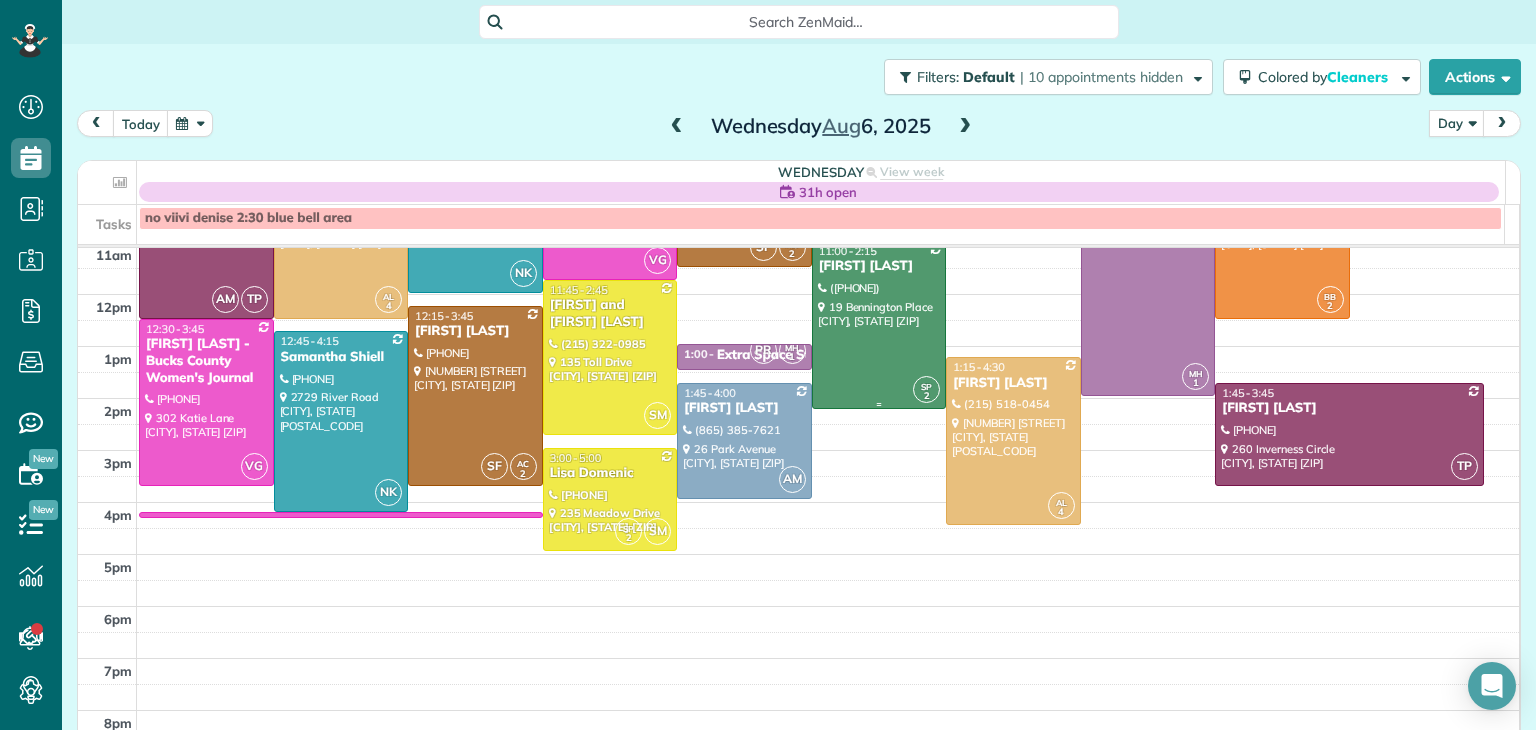 scroll, scrollTop: 0, scrollLeft: 0, axis: both 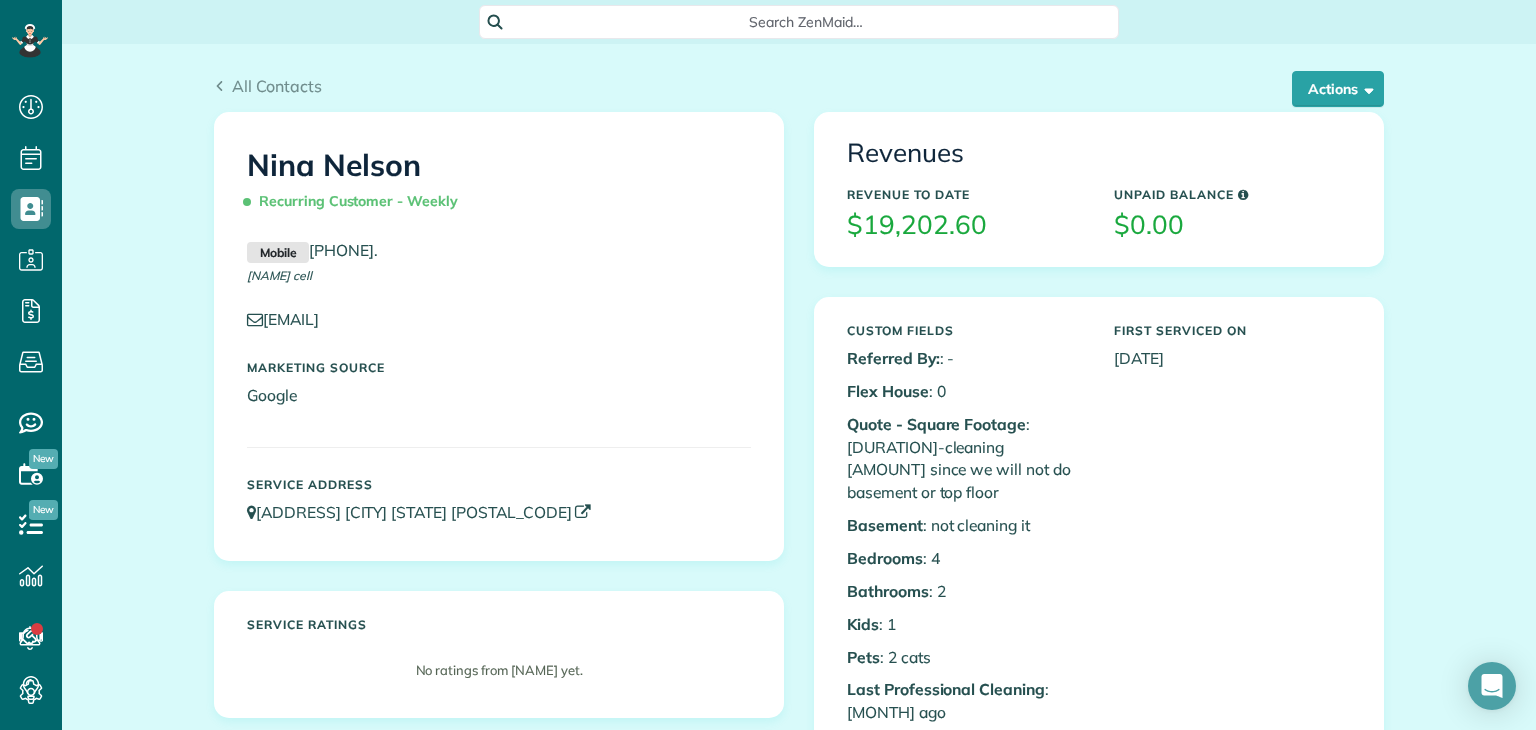 drag, startPoint x: 604, startPoint y: 510, endPoint x: 246, endPoint y: 516, distance: 358.05026 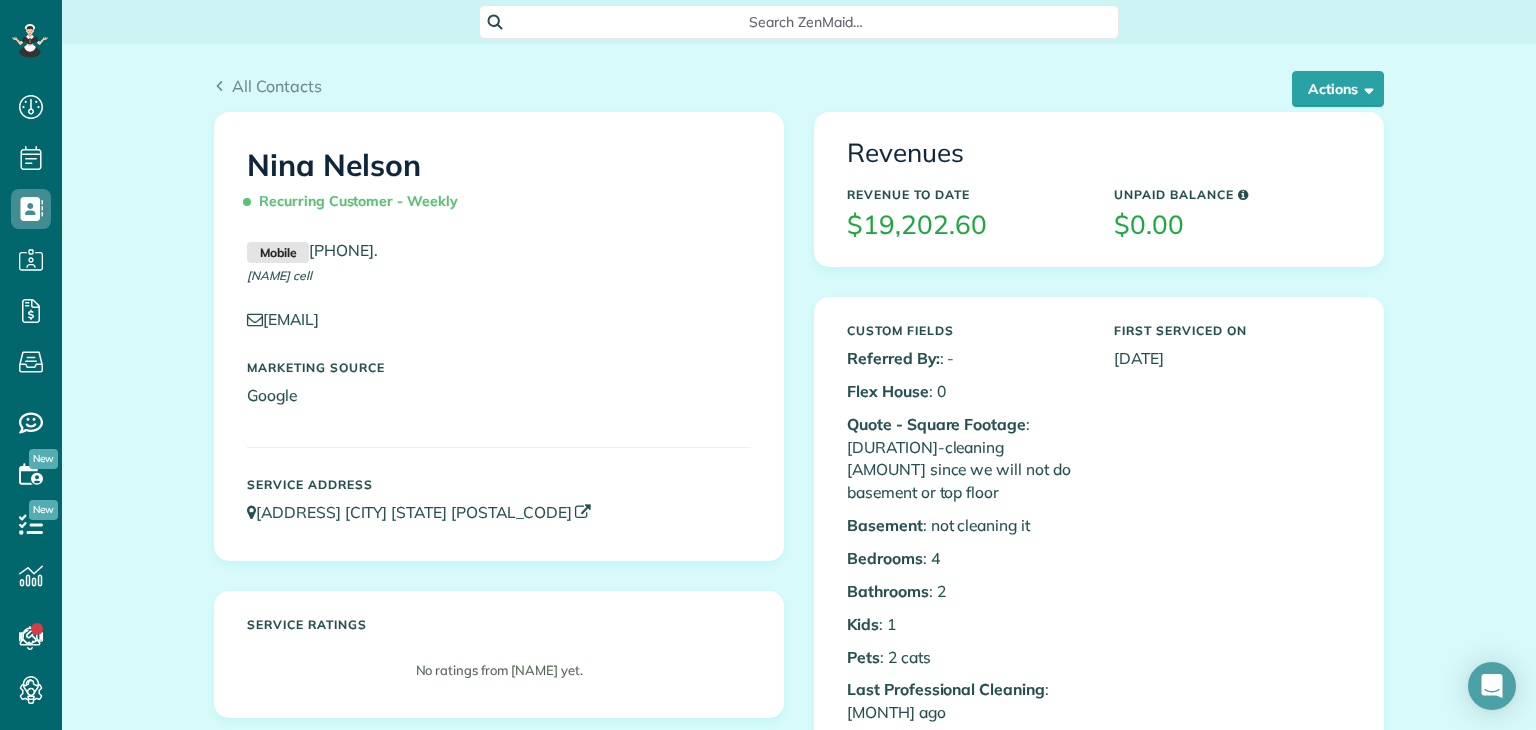 click on "[ADDRESS] [CITY] [STATE] [POSTAL_CODE]" at bounding box center [499, 512] 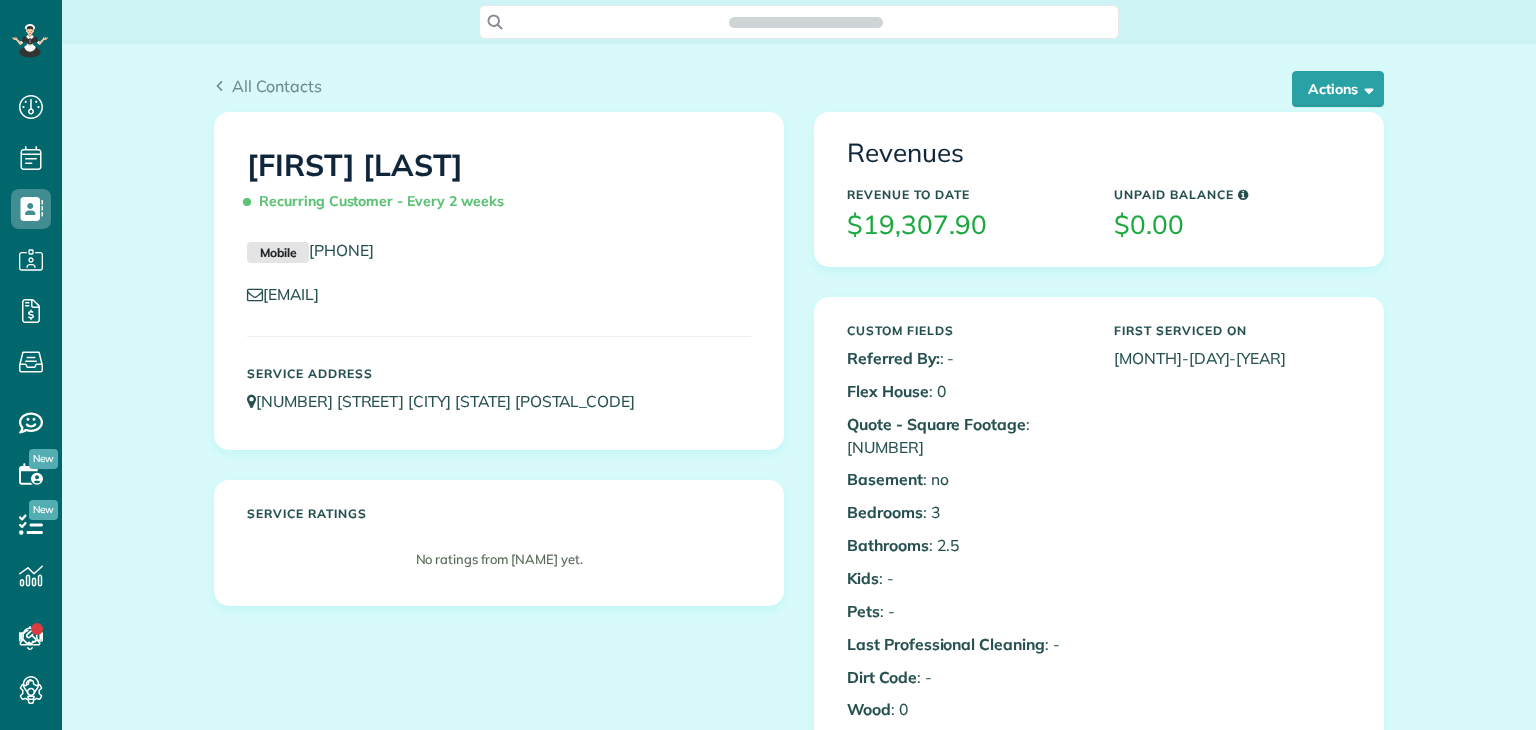 scroll, scrollTop: 0, scrollLeft: 0, axis: both 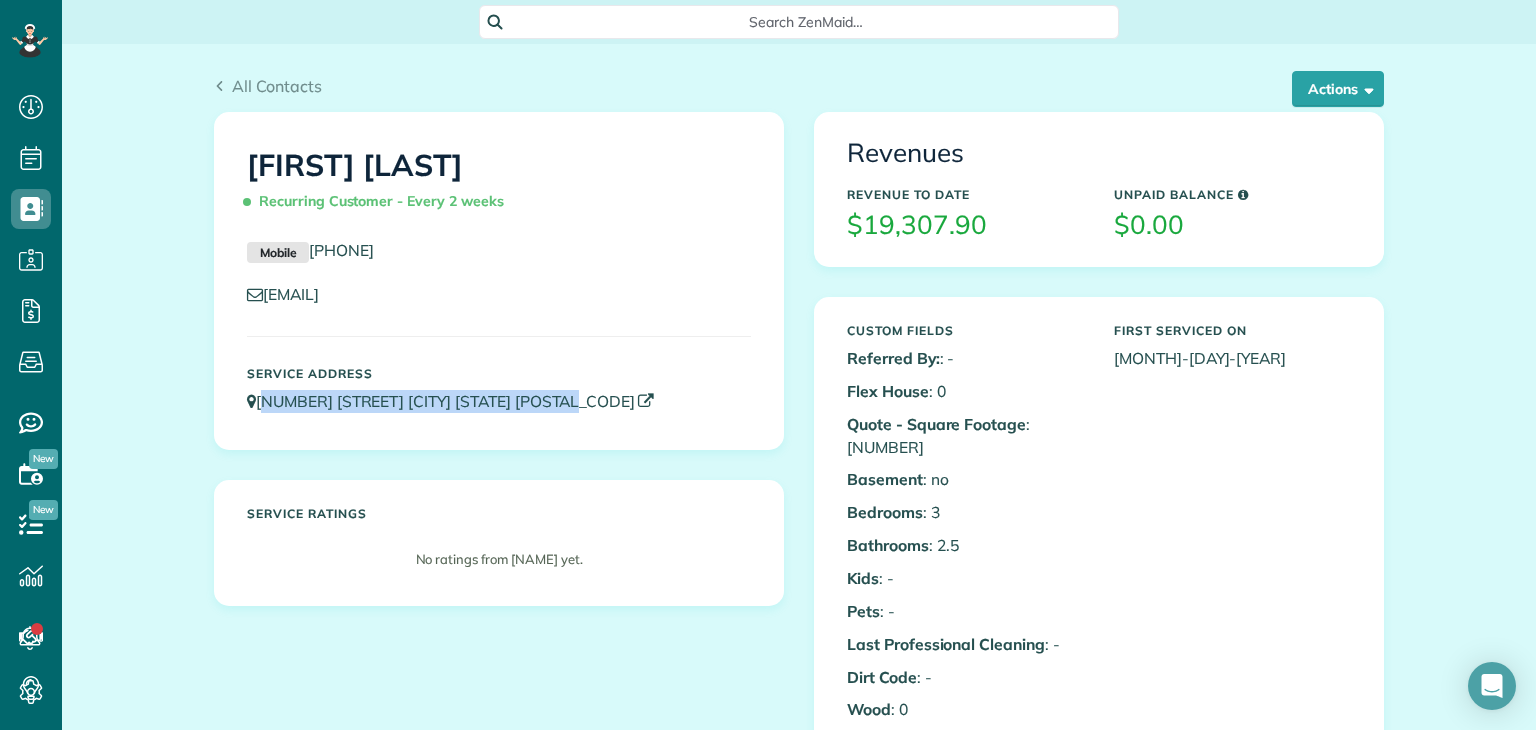drag, startPoint x: 624, startPoint y: 413, endPoint x: 251, endPoint y: 410, distance: 373.01205 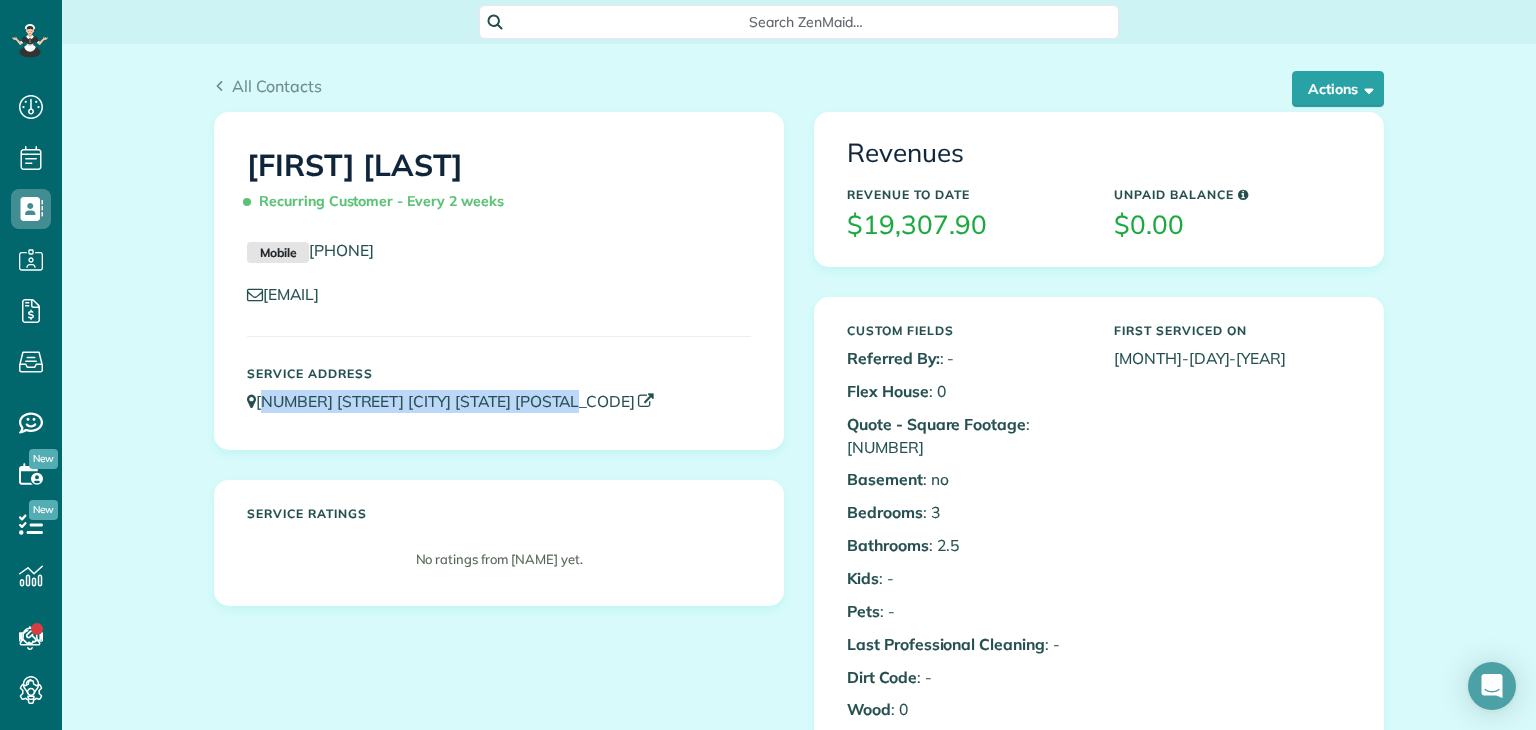 click on "[NUMBER] [STREET] [CITY] [STATE] [POSTAL_CODE]" at bounding box center (499, 401) 